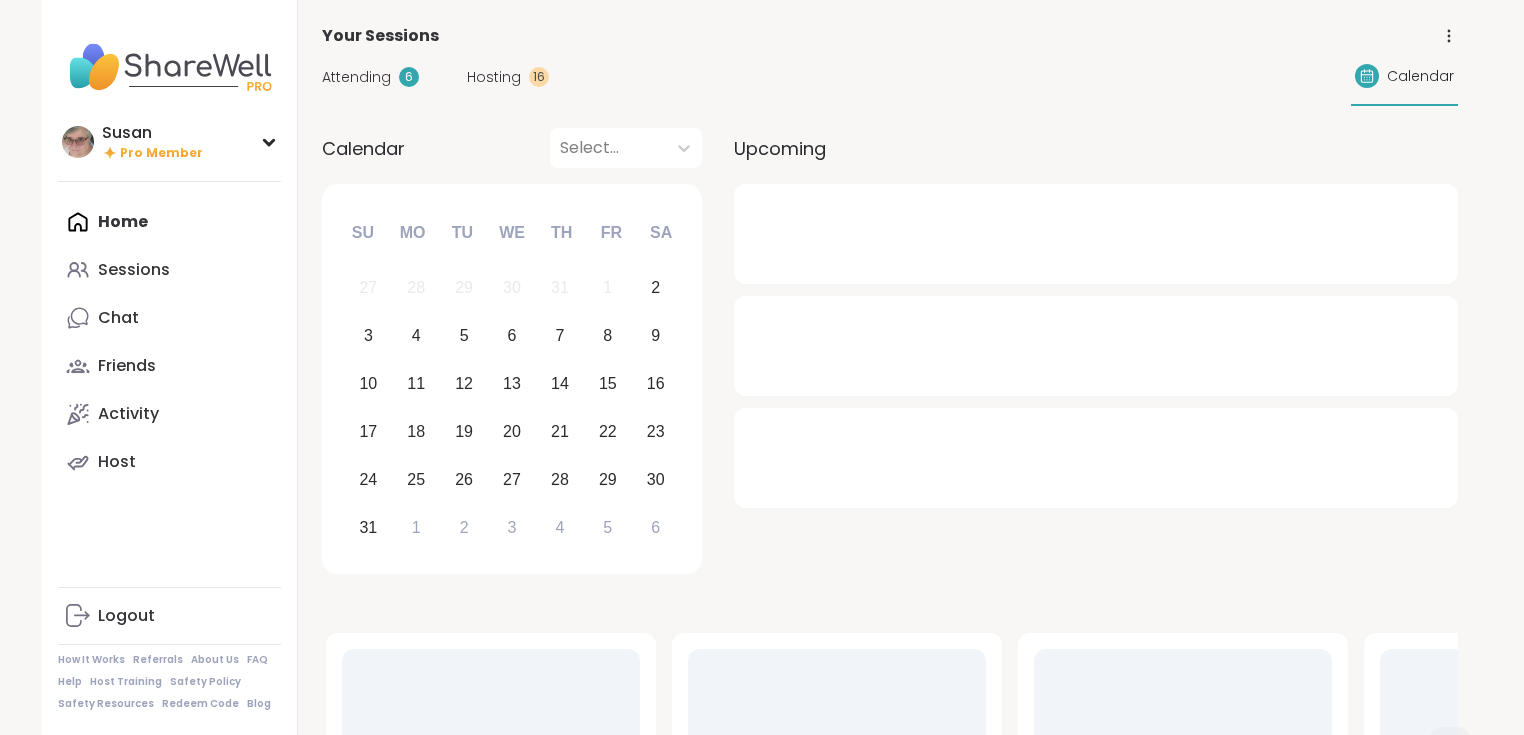 scroll, scrollTop: 0, scrollLeft: 0, axis: both 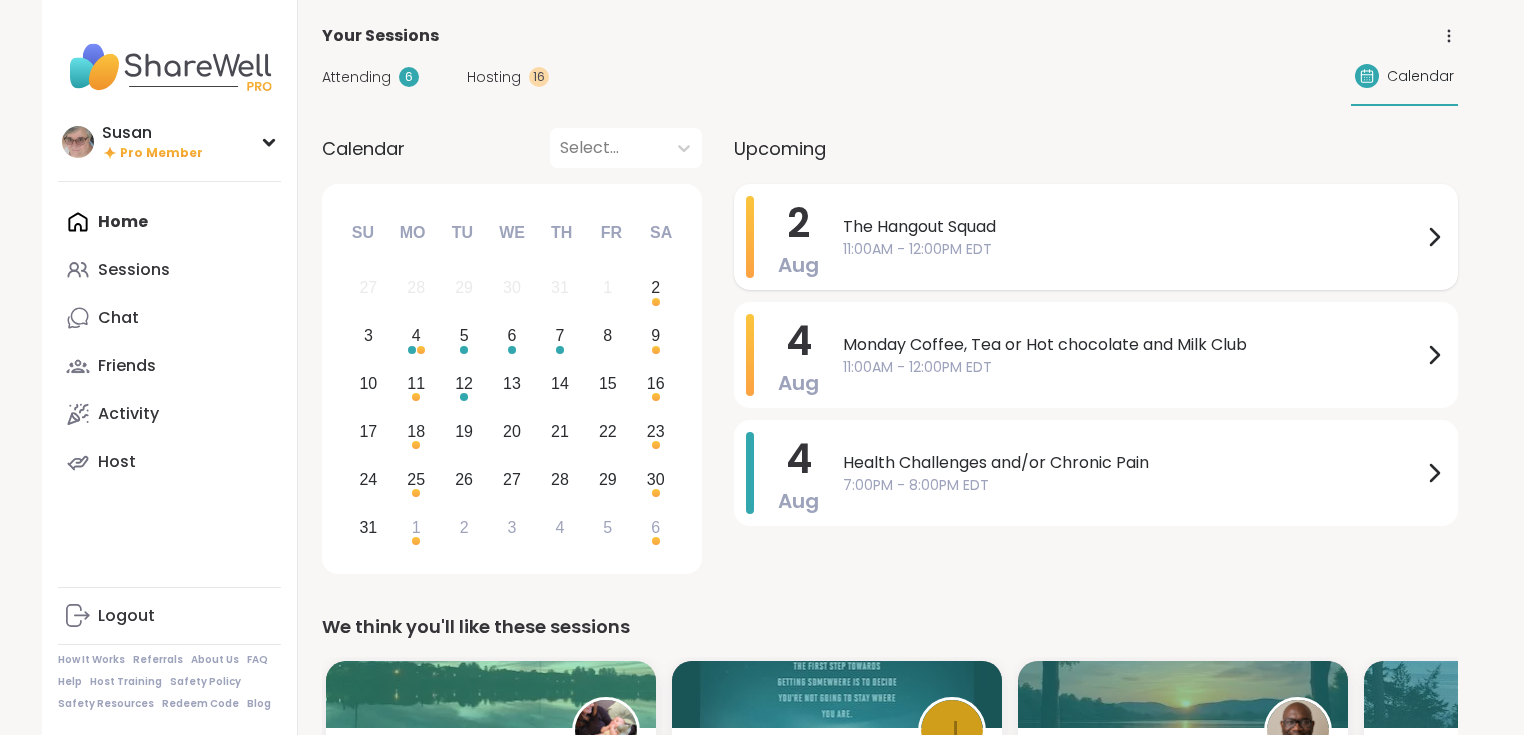 click on "11:00AM - 12:00PM EDT" at bounding box center (1132, 249) 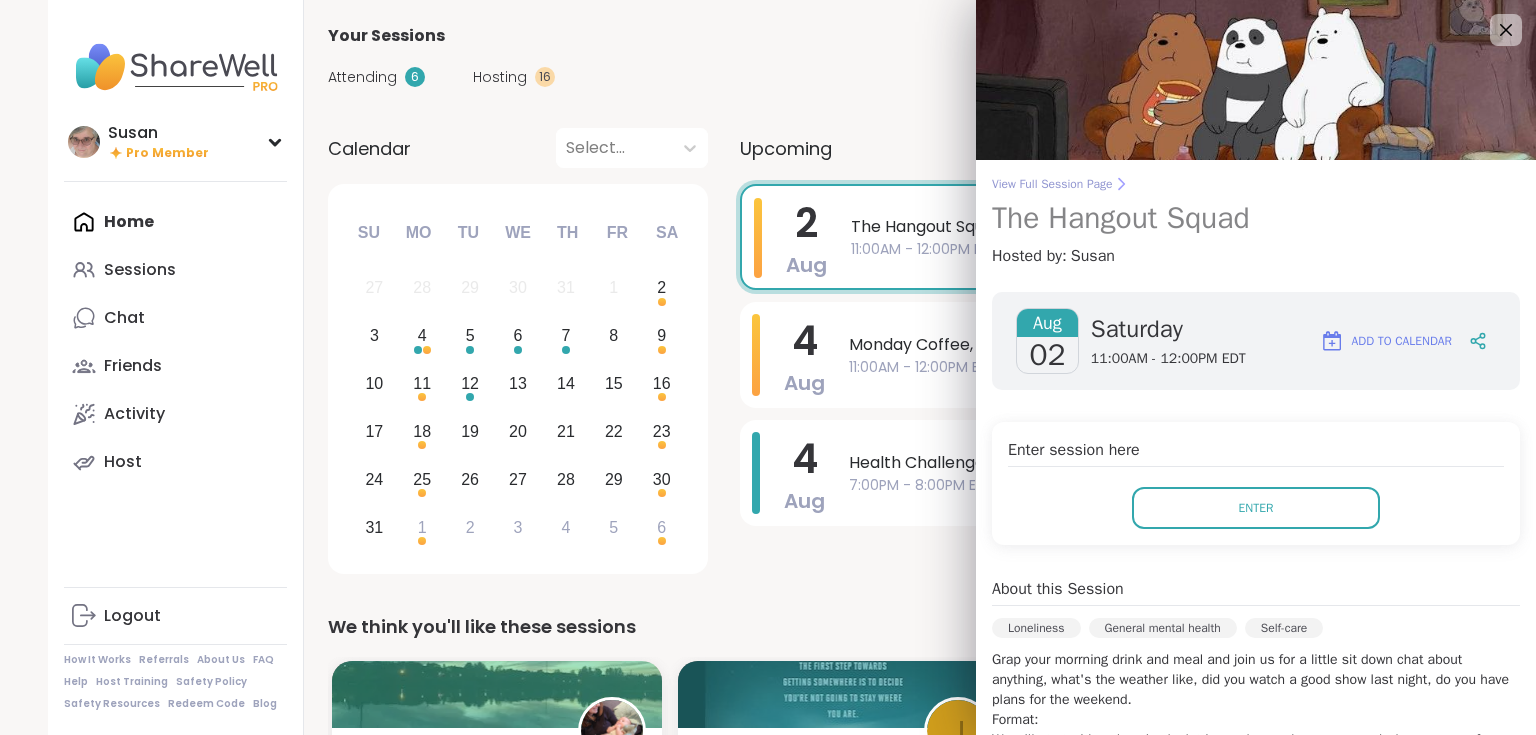 click on "View Full Session Page" at bounding box center (1256, 184) 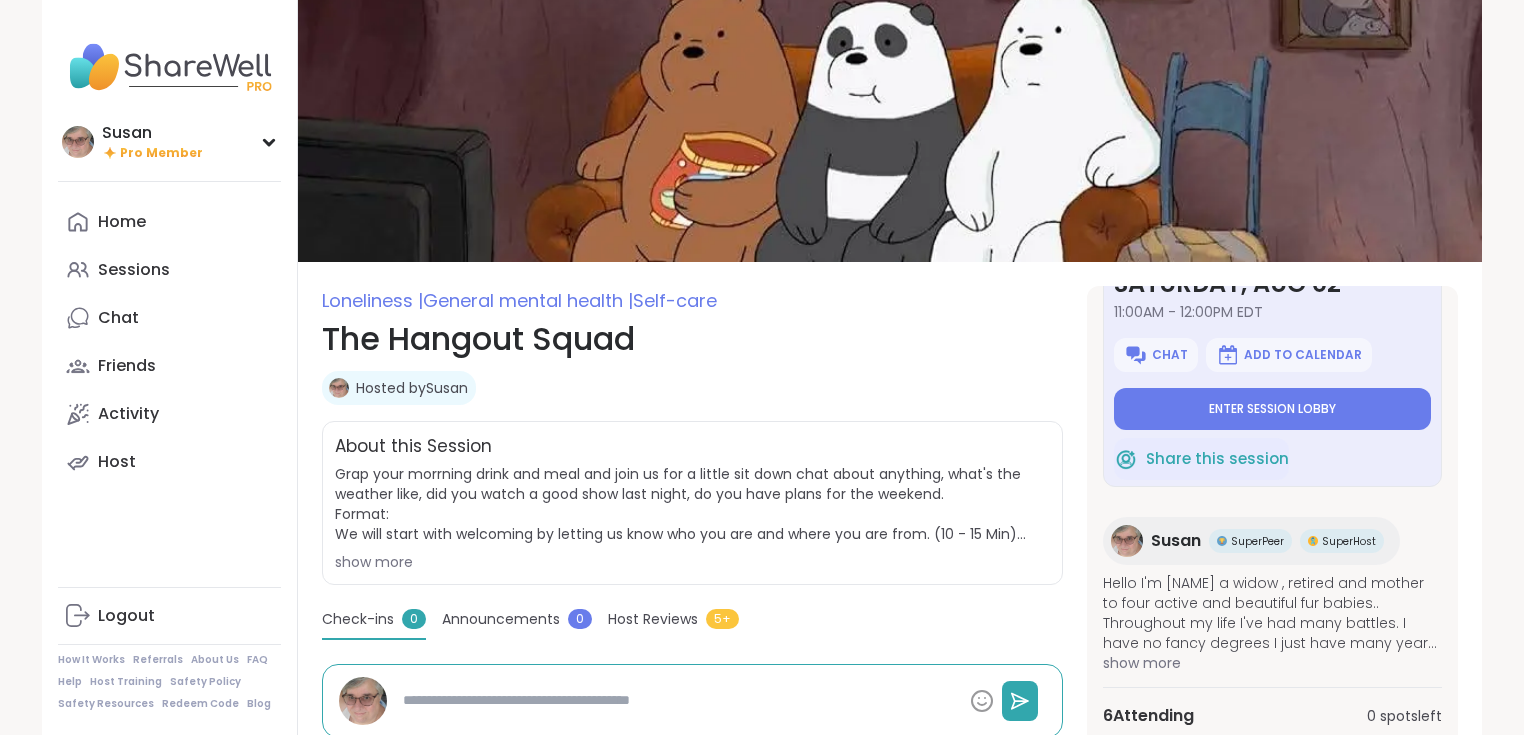 scroll, scrollTop: 112, scrollLeft: 0, axis: vertical 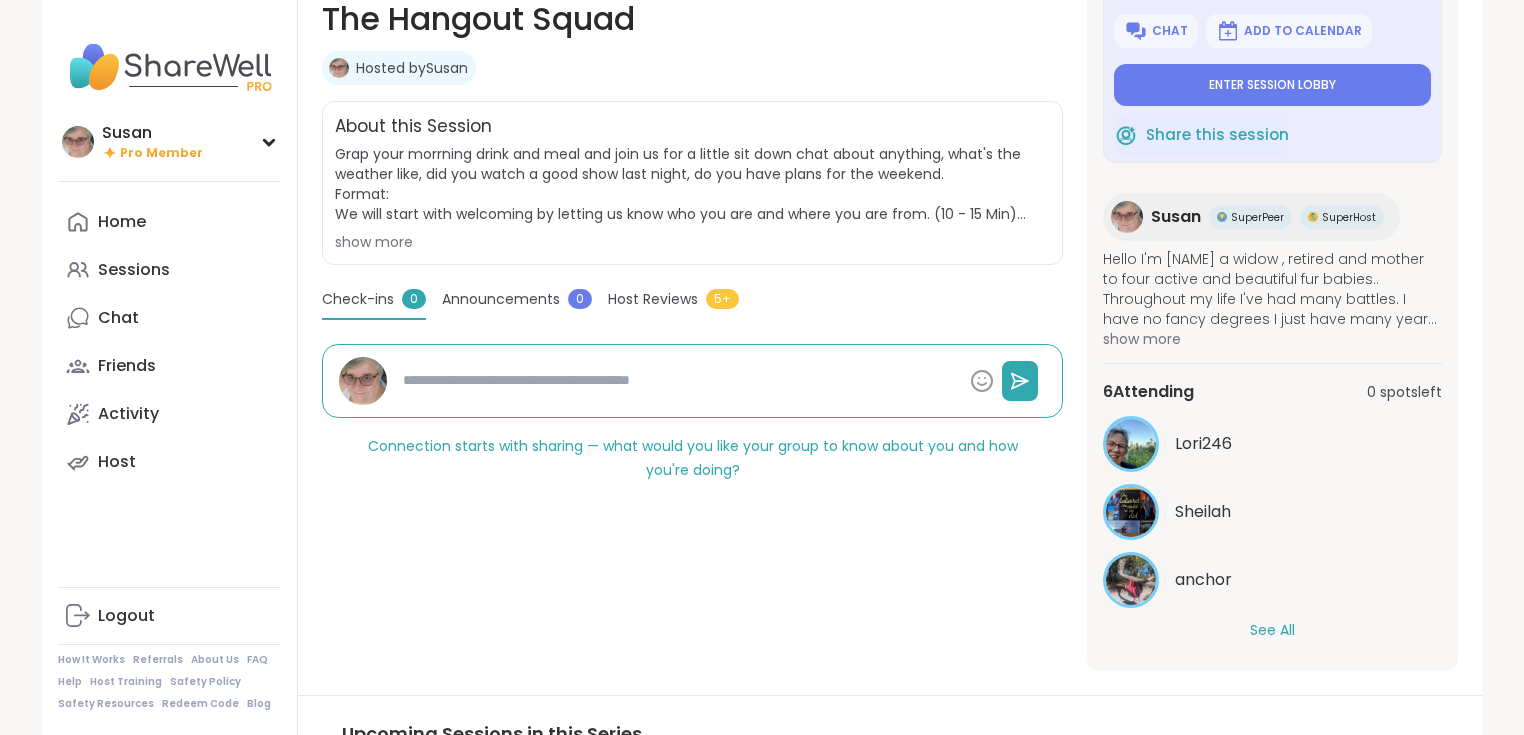 click on "See All" at bounding box center [1272, 630] 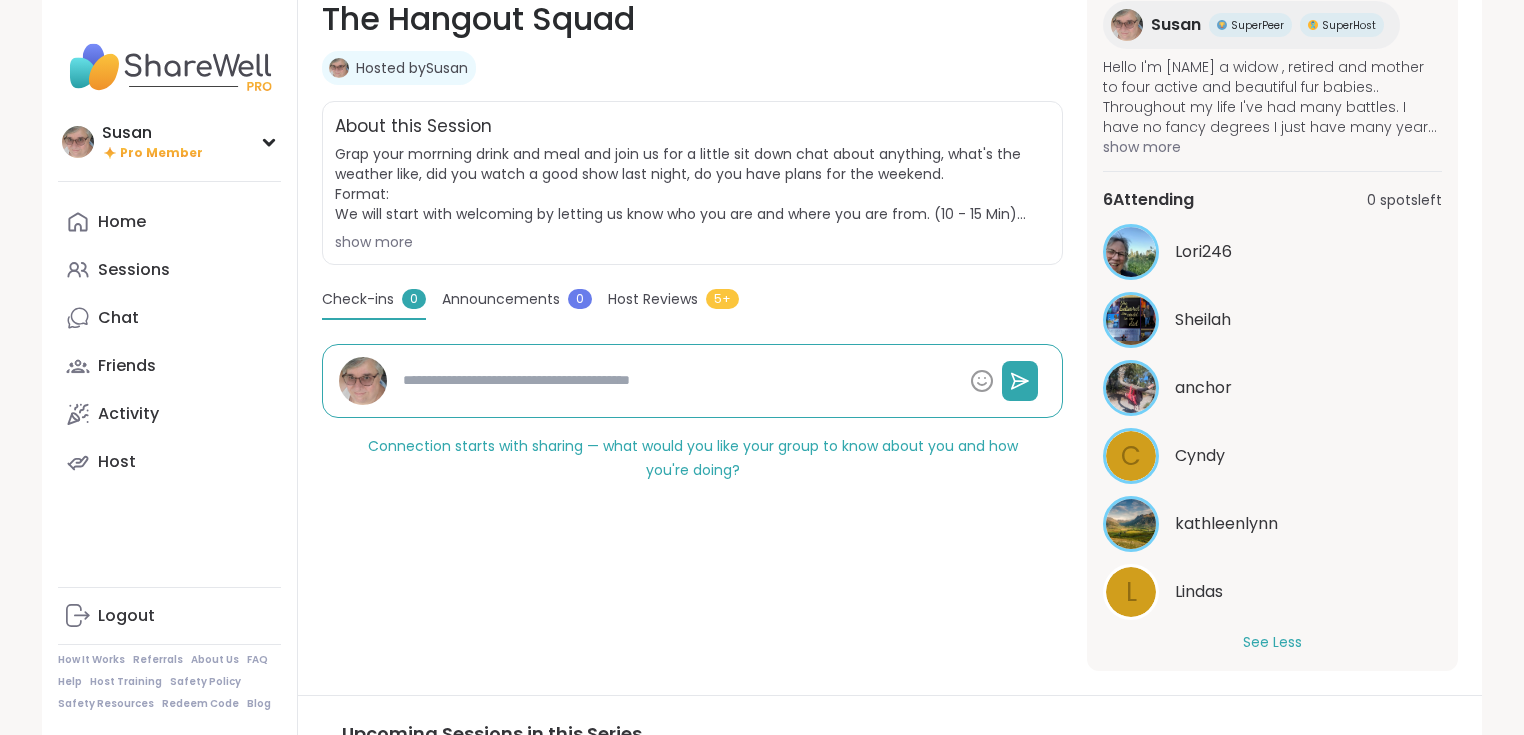 scroll, scrollTop: 316, scrollLeft: 0, axis: vertical 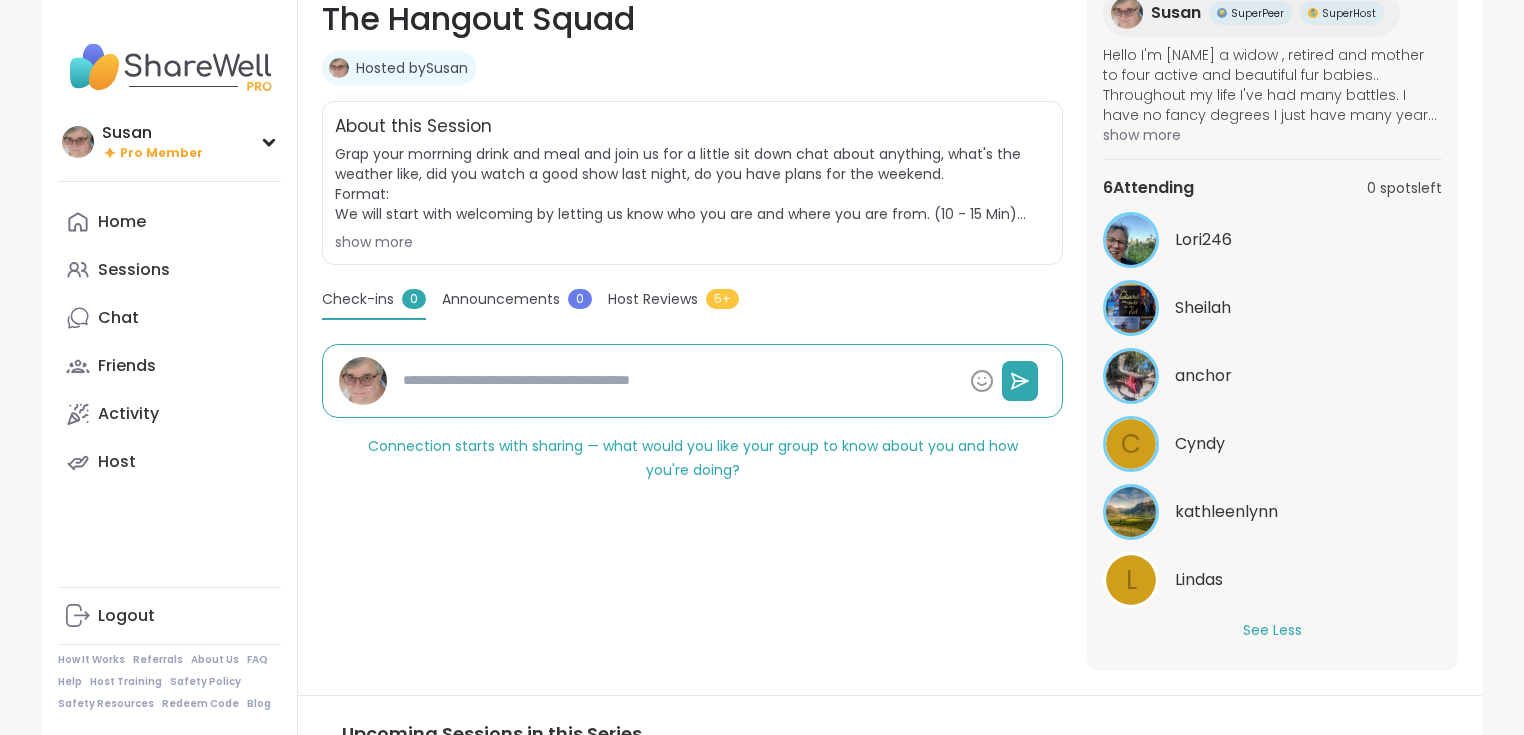 click on "Lindas" at bounding box center (1199, 580) 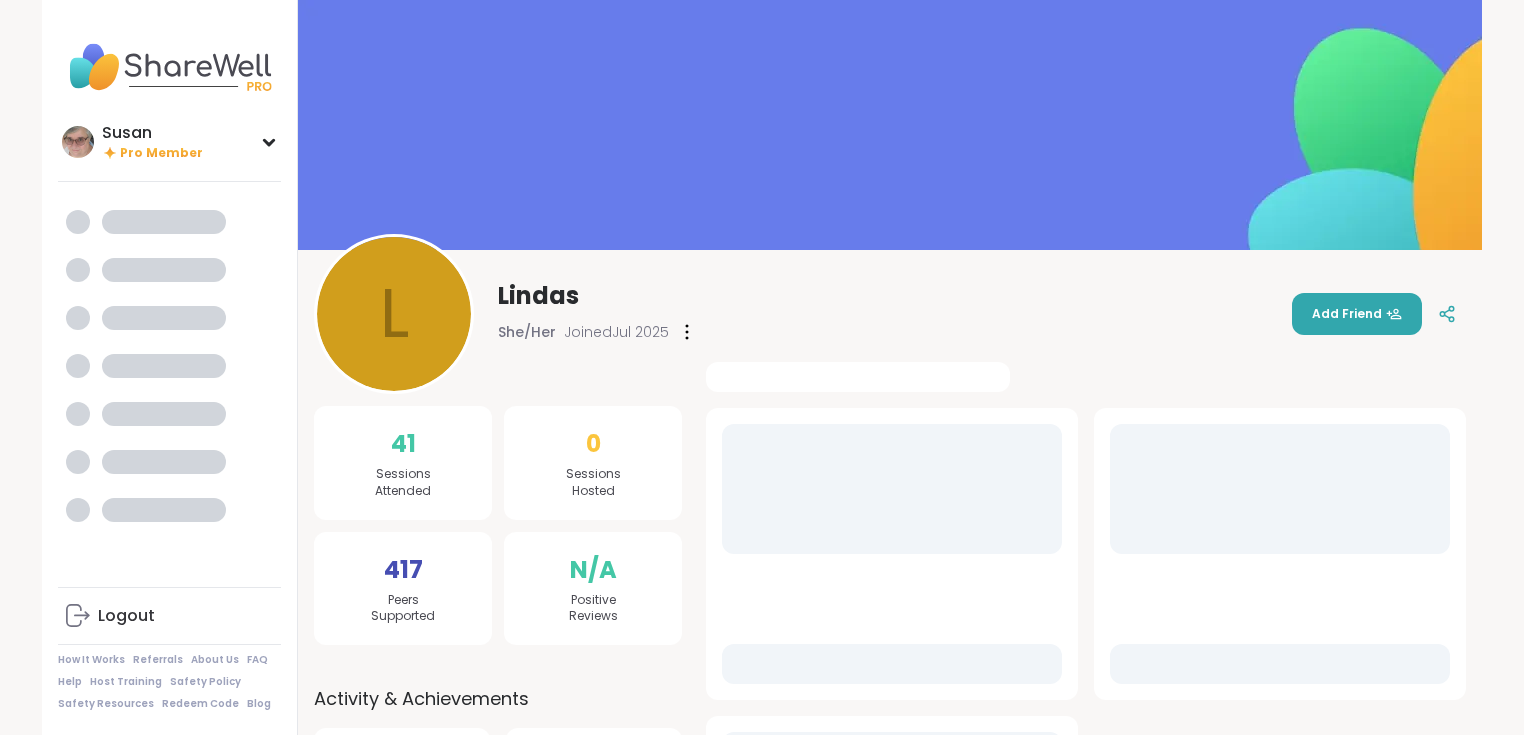 scroll, scrollTop: 0, scrollLeft: 0, axis: both 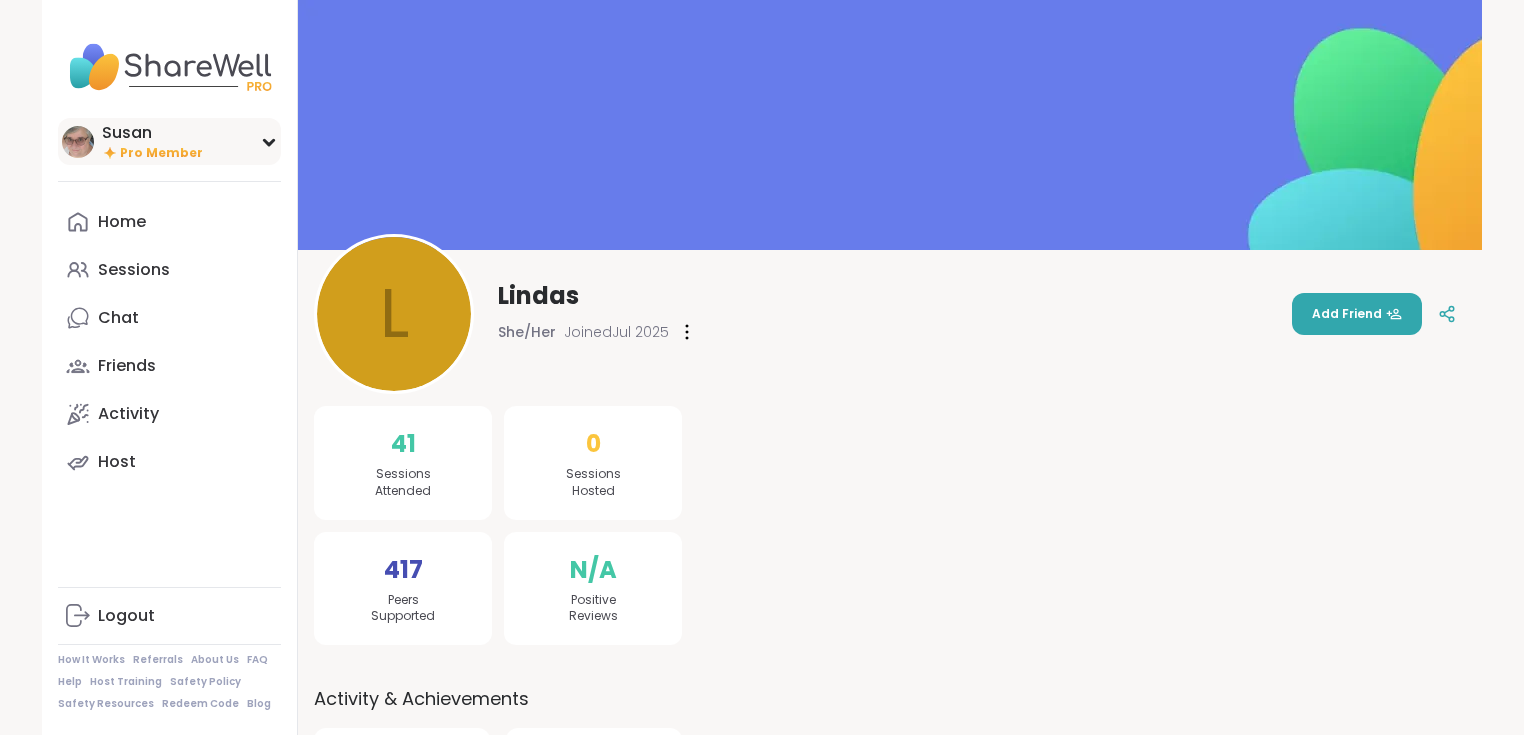 click on "Pro Member" at bounding box center [161, 153] 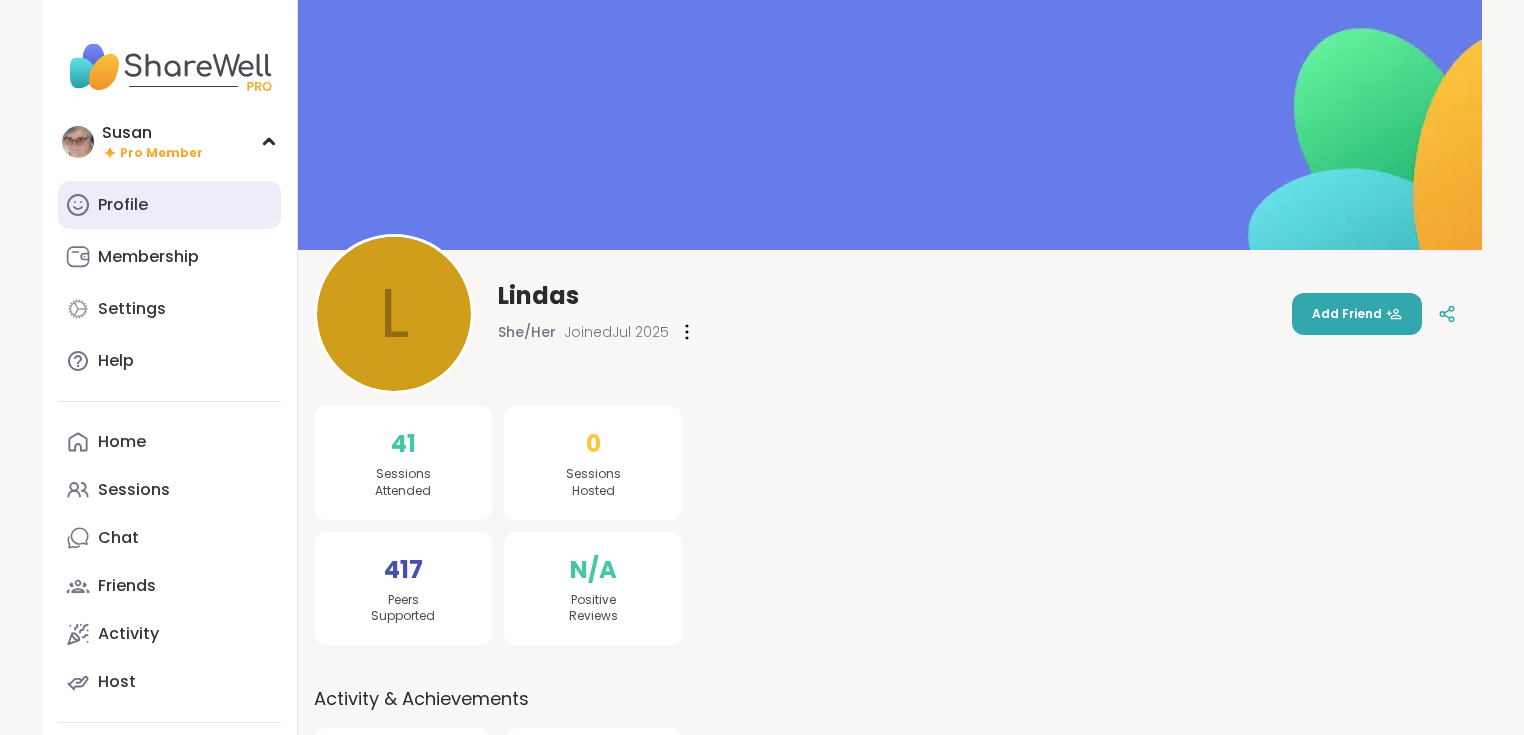 click on "Profile" at bounding box center [169, 205] 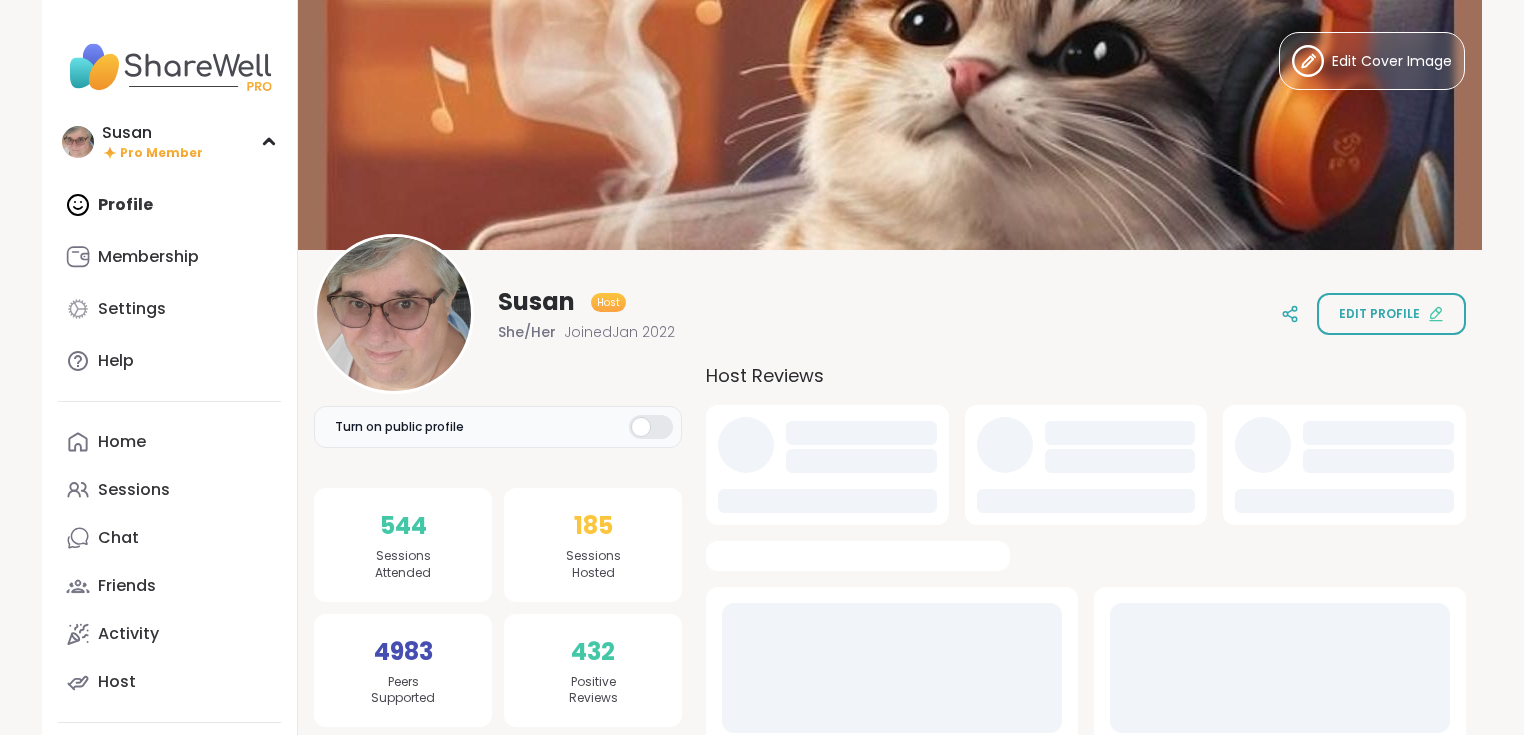 scroll, scrollTop: 0, scrollLeft: 0, axis: both 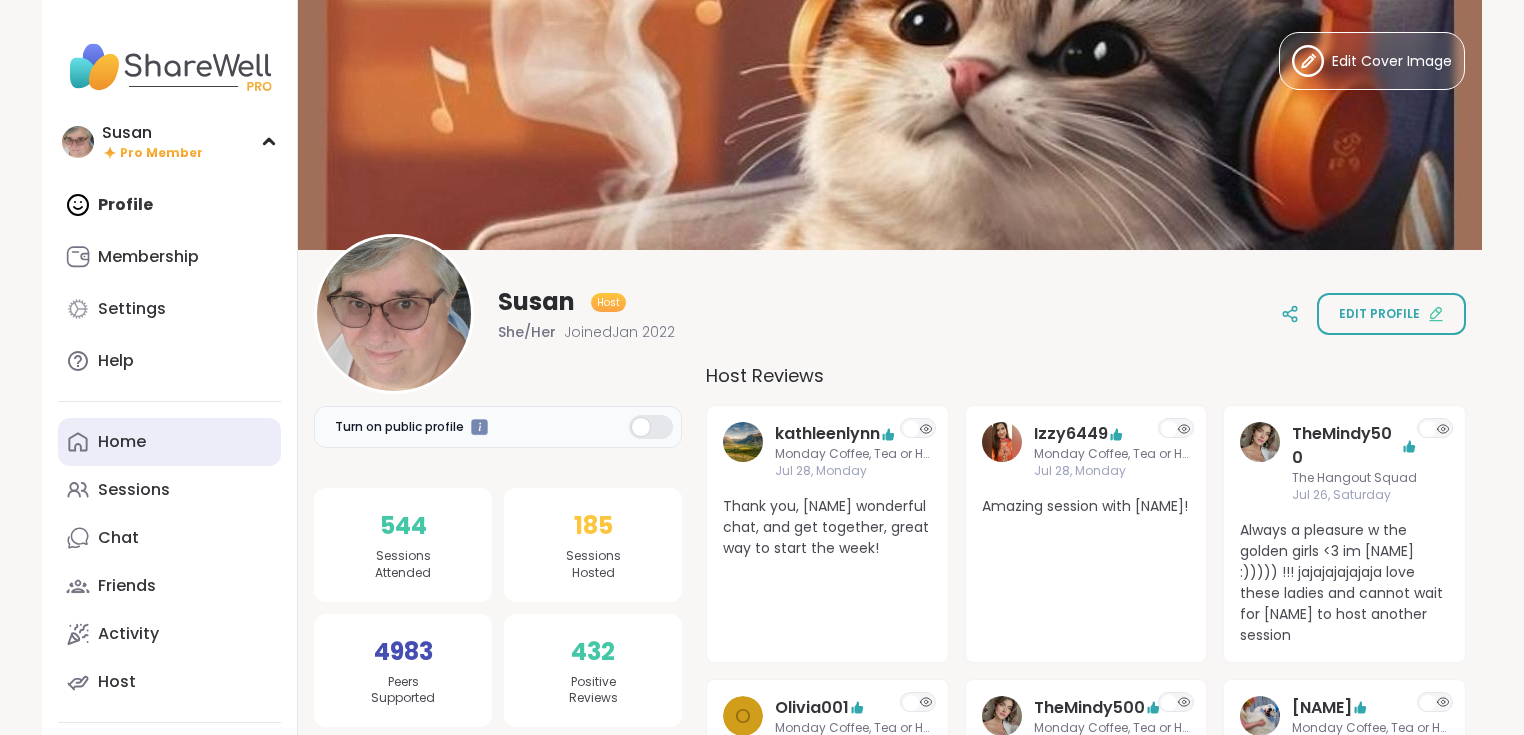 click on "Home" at bounding box center [122, 442] 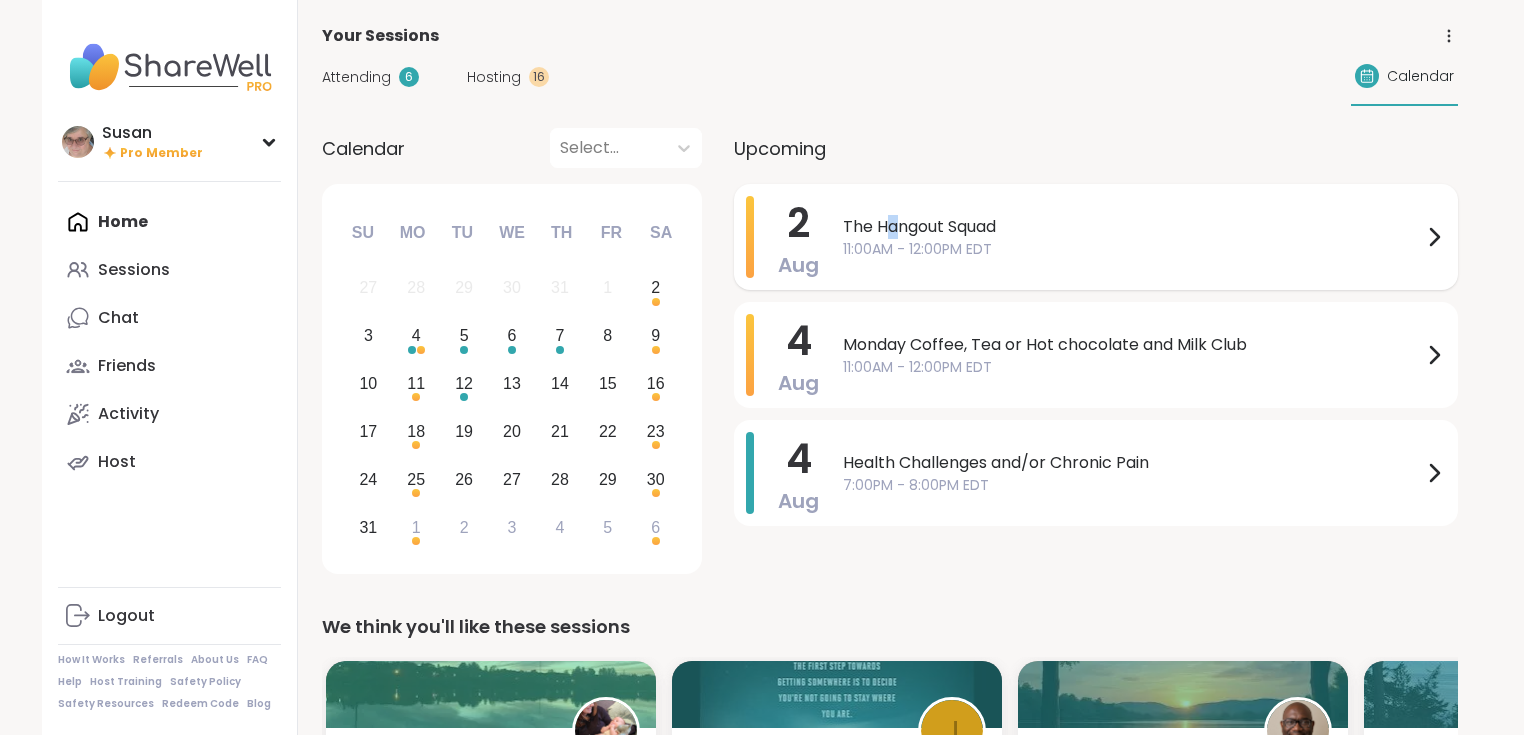 click on "The Hangout Squad" at bounding box center (1132, 227) 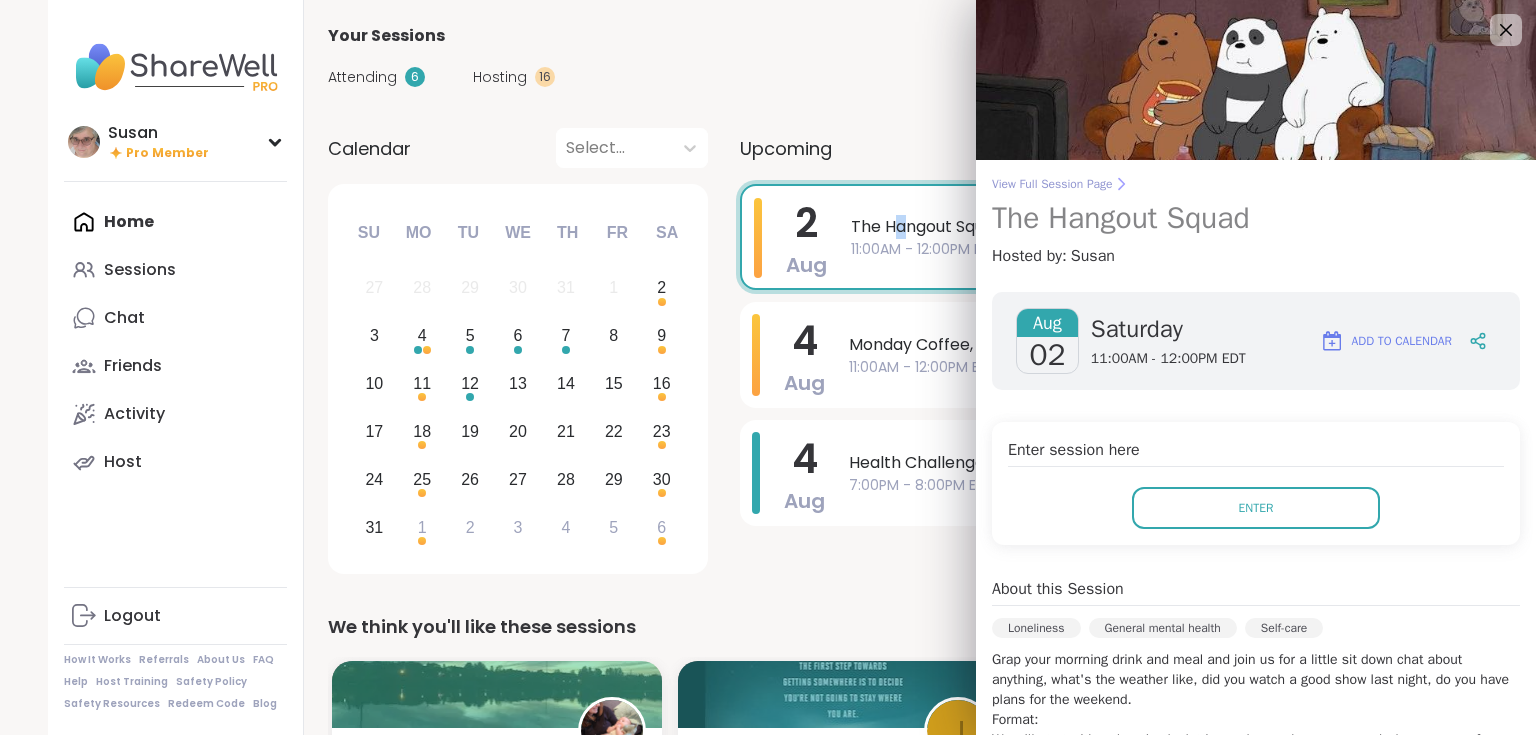 click on "View Full Session Page" at bounding box center [1256, 184] 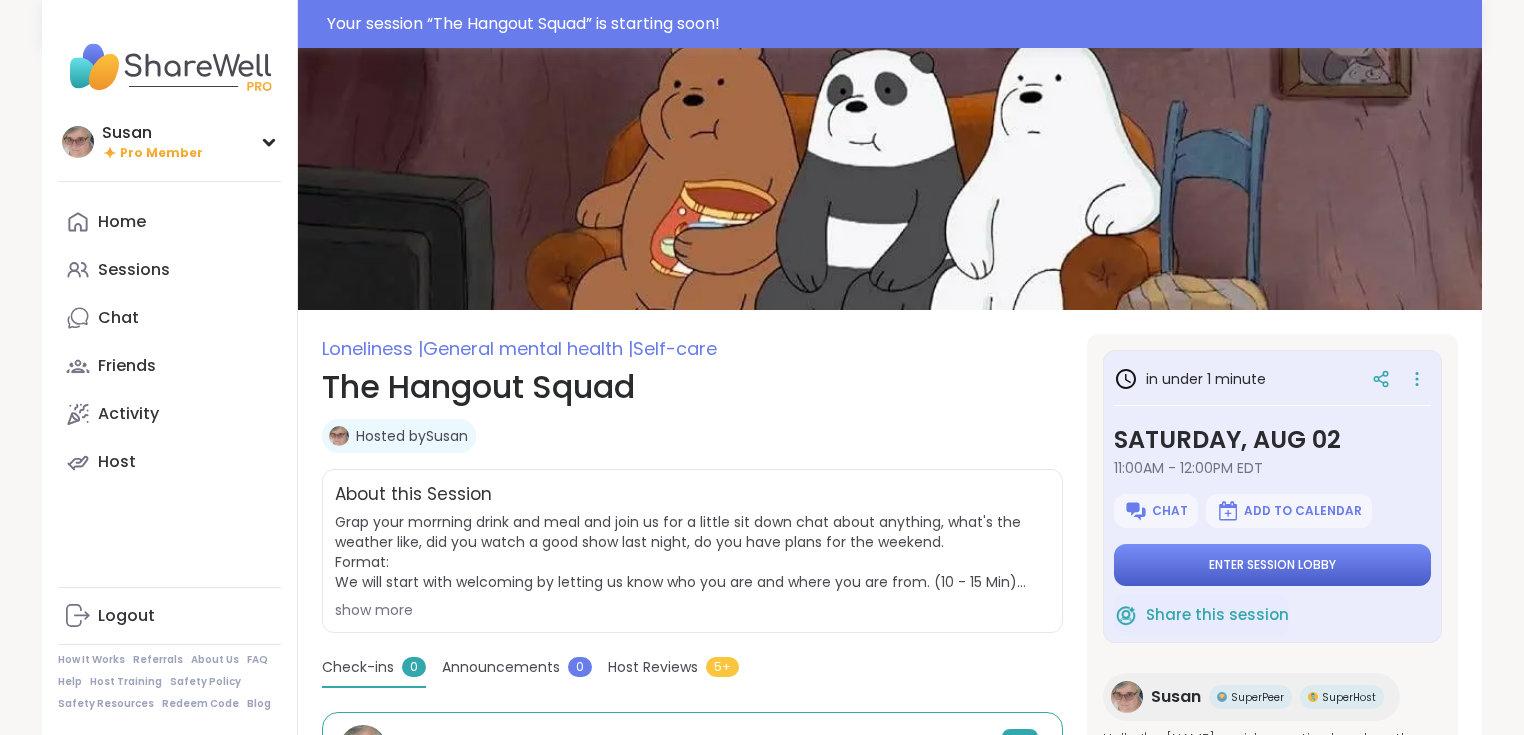click on "Enter session lobby" at bounding box center (1272, 565) 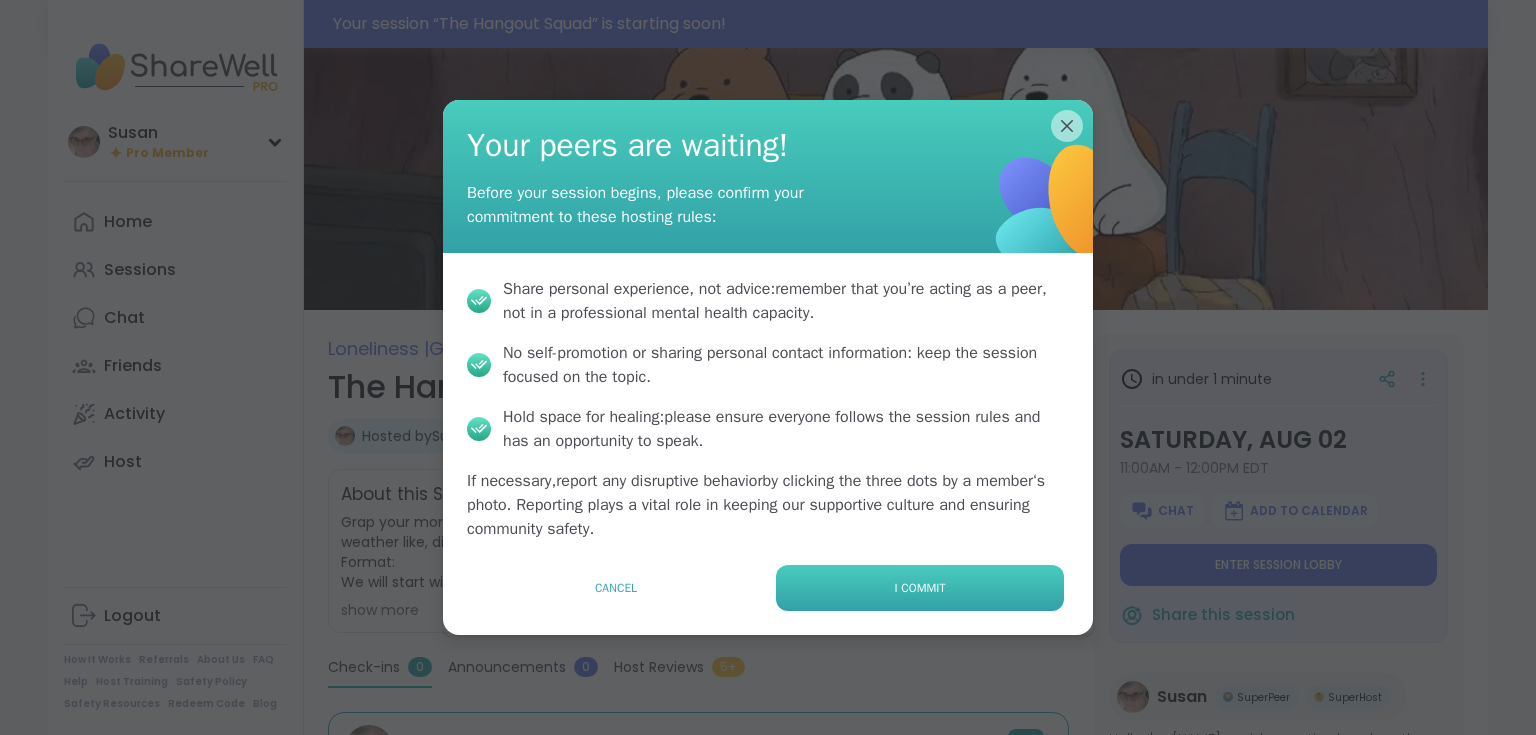 click on "I commit" at bounding box center (920, 588) 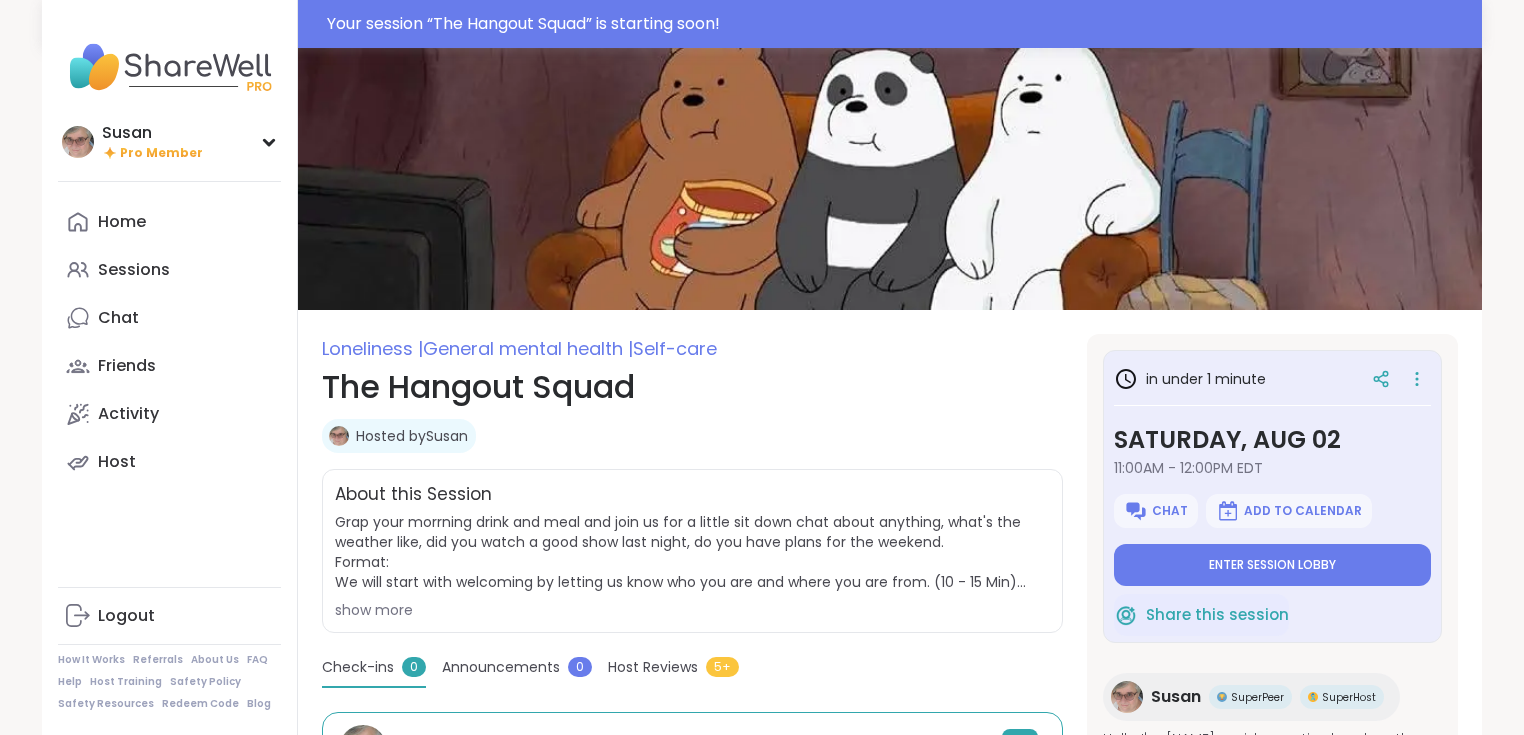 type on "*" 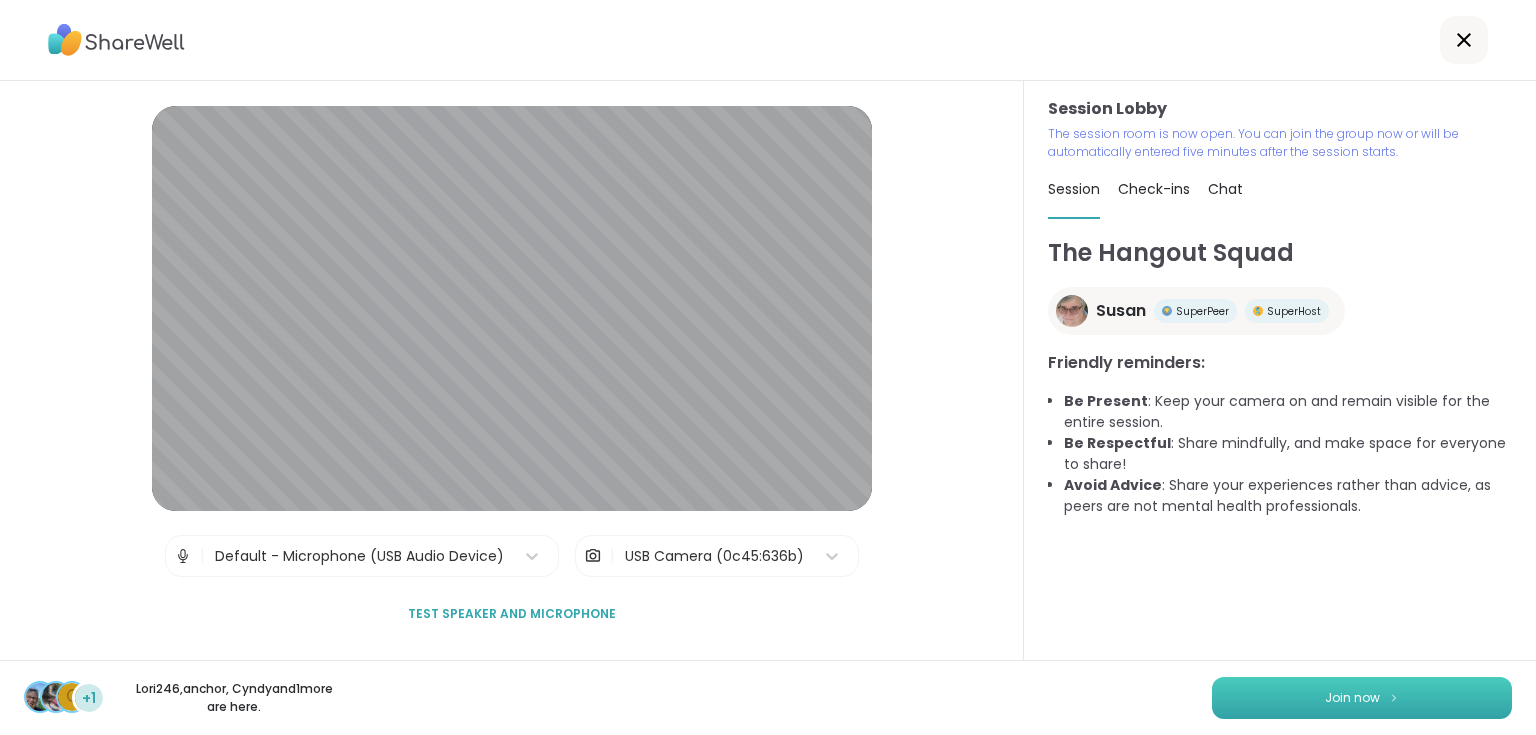 click on "Join now" at bounding box center (1352, 698) 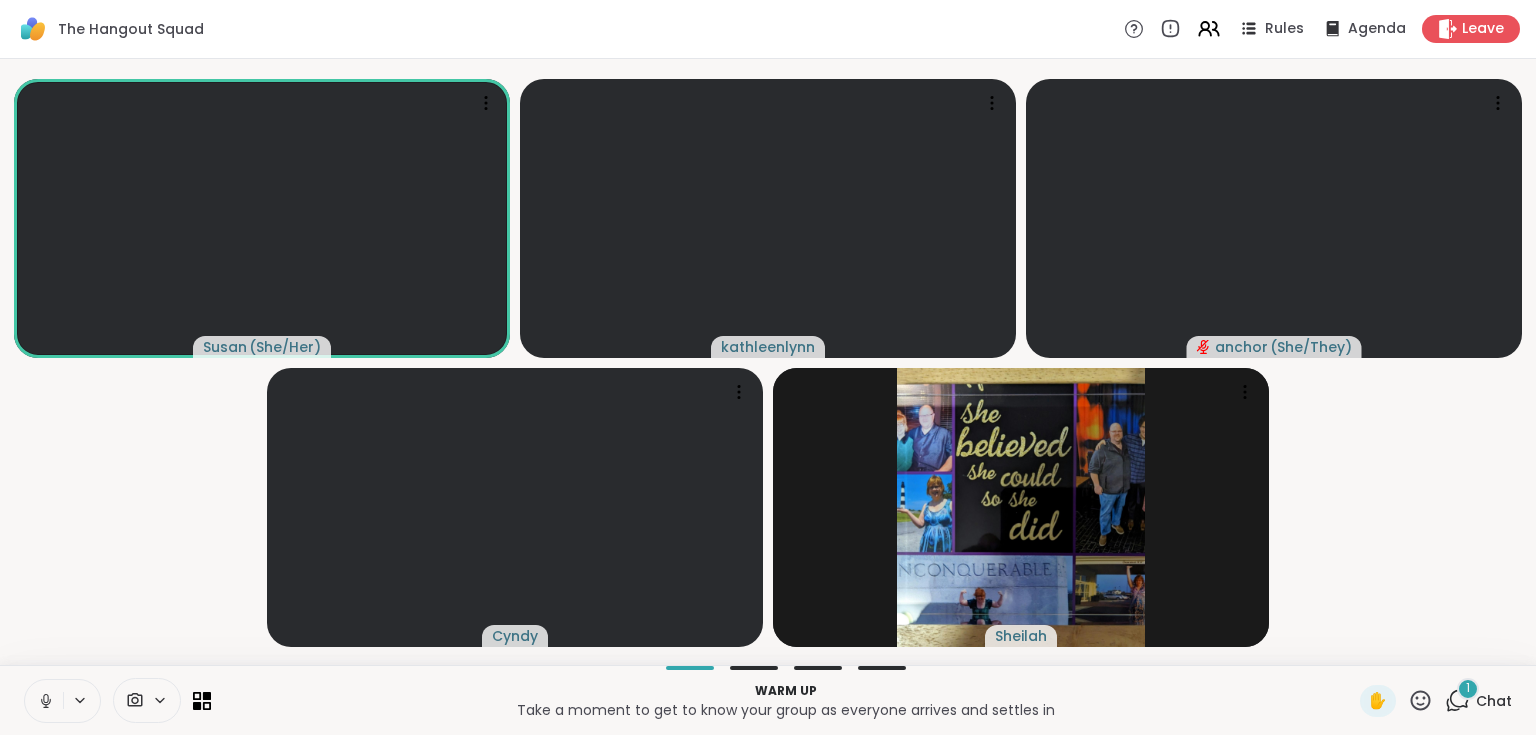 click on "1" at bounding box center (1468, 689) 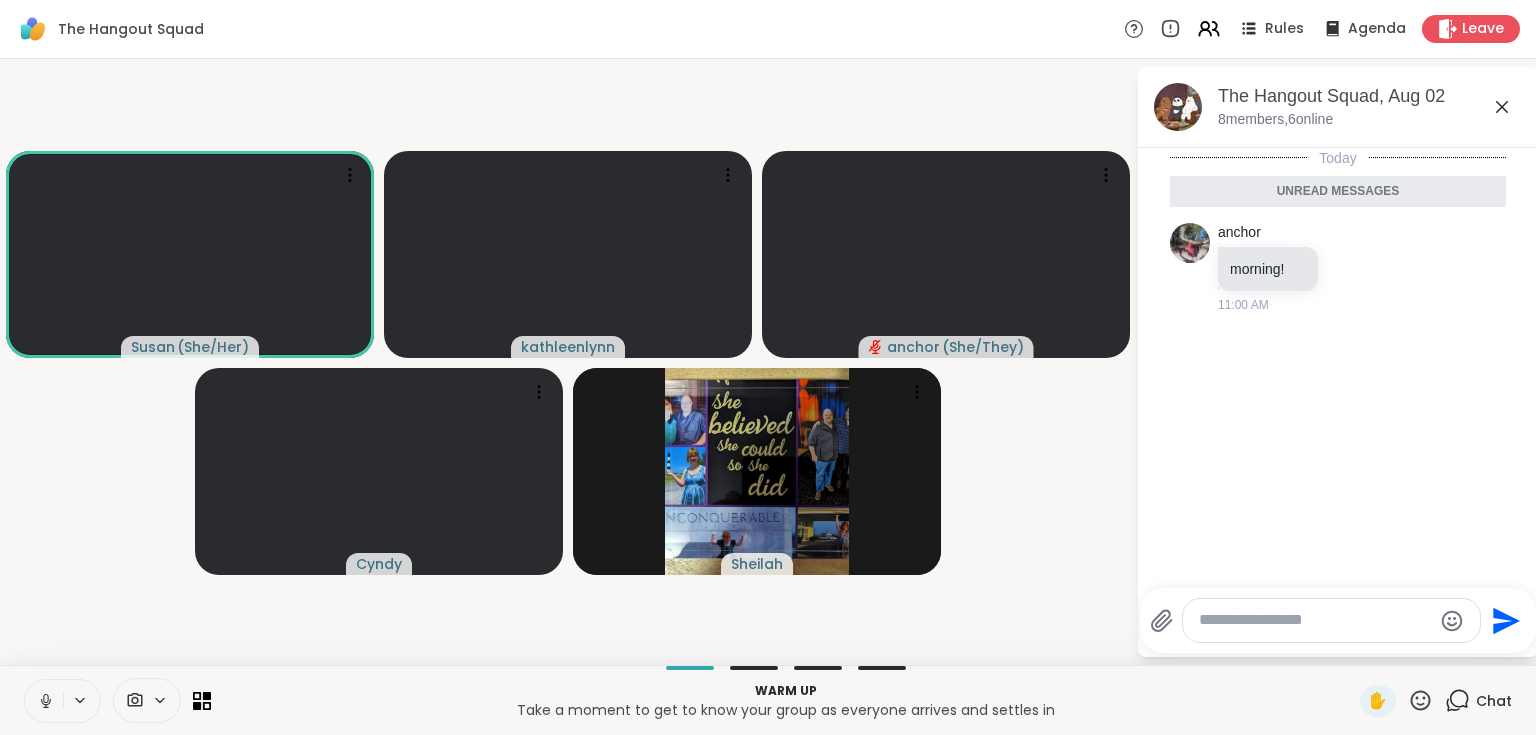 click on "Chat" at bounding box center (1478, 701) 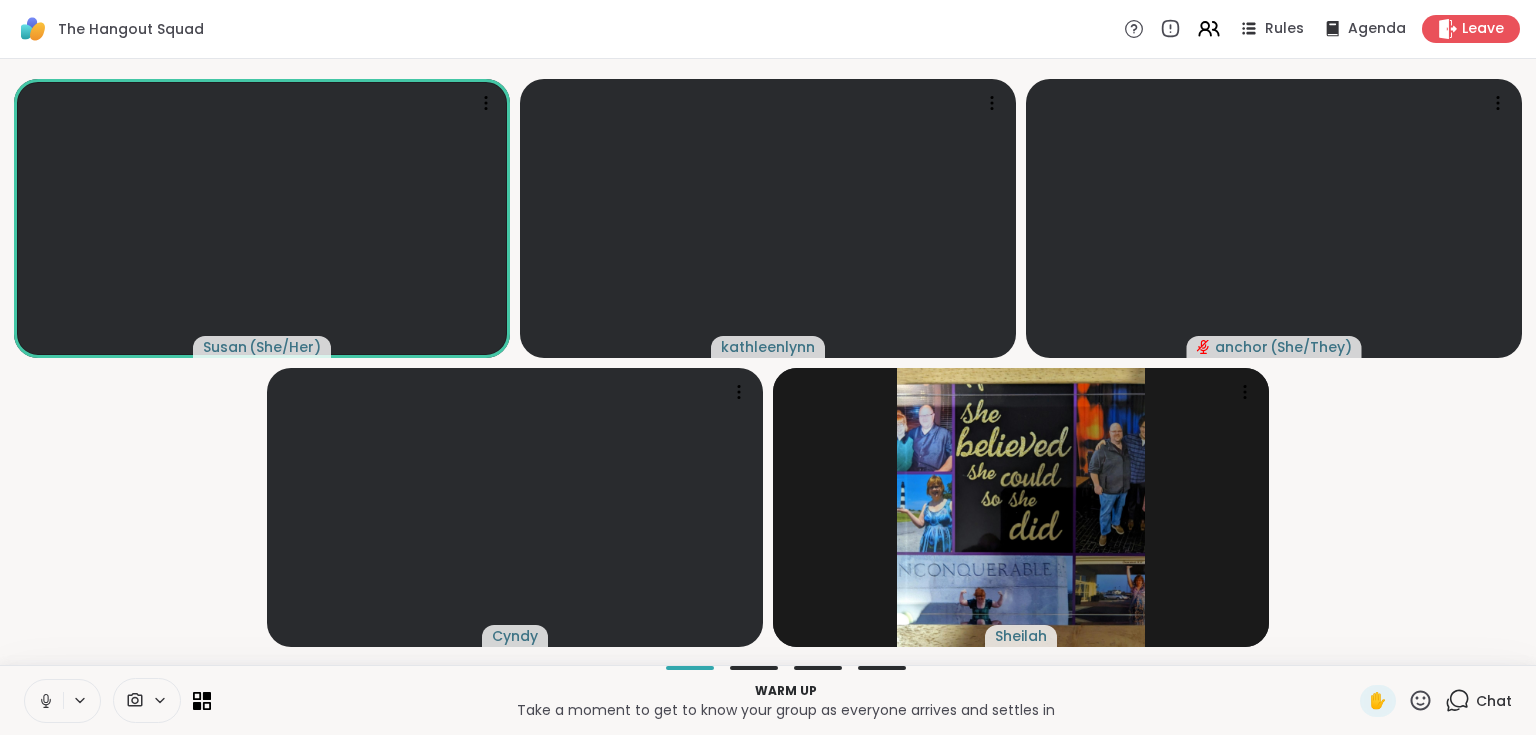 click on "Chat" at bounding box center (1478, 701) 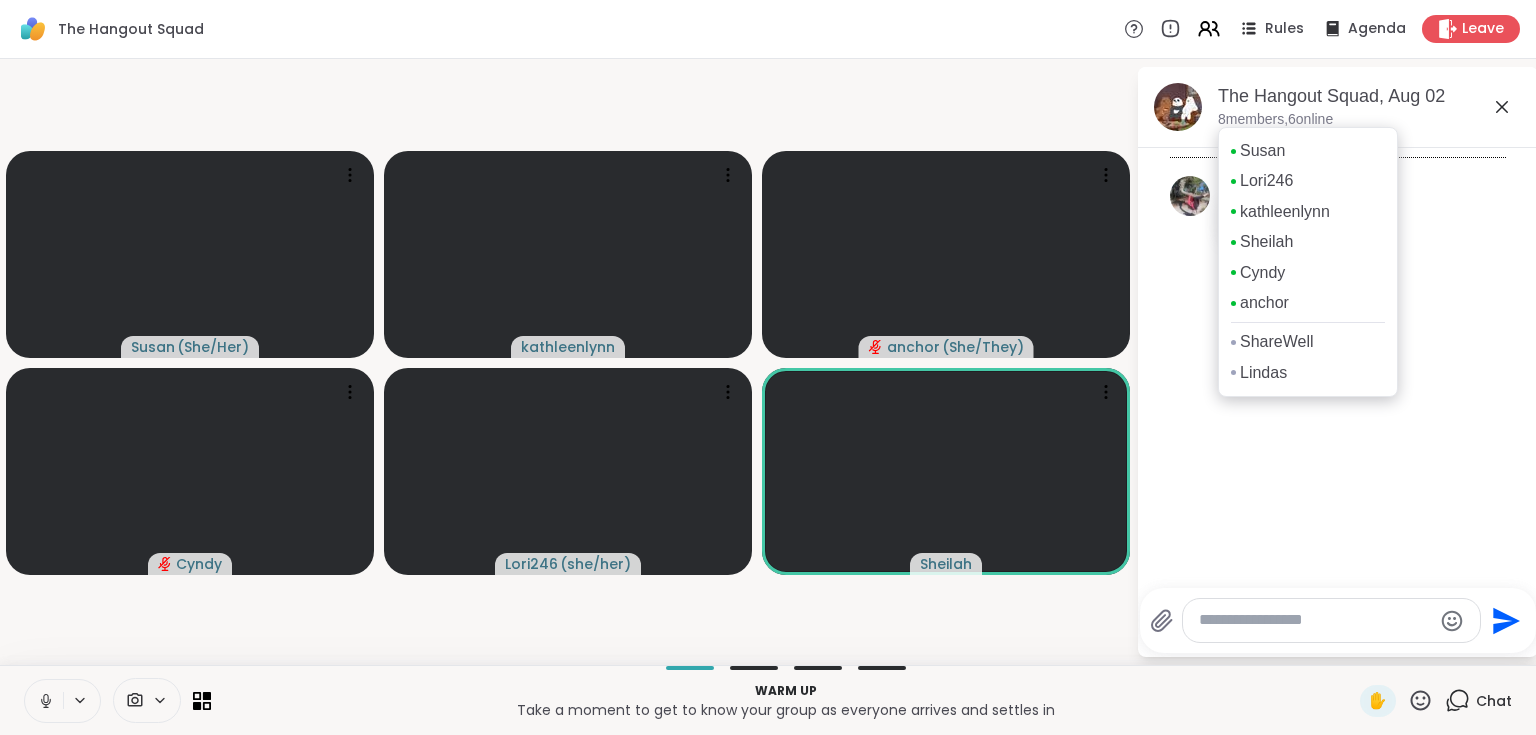 click on "8  members,  6  online" at bounding box center (1275, 120) 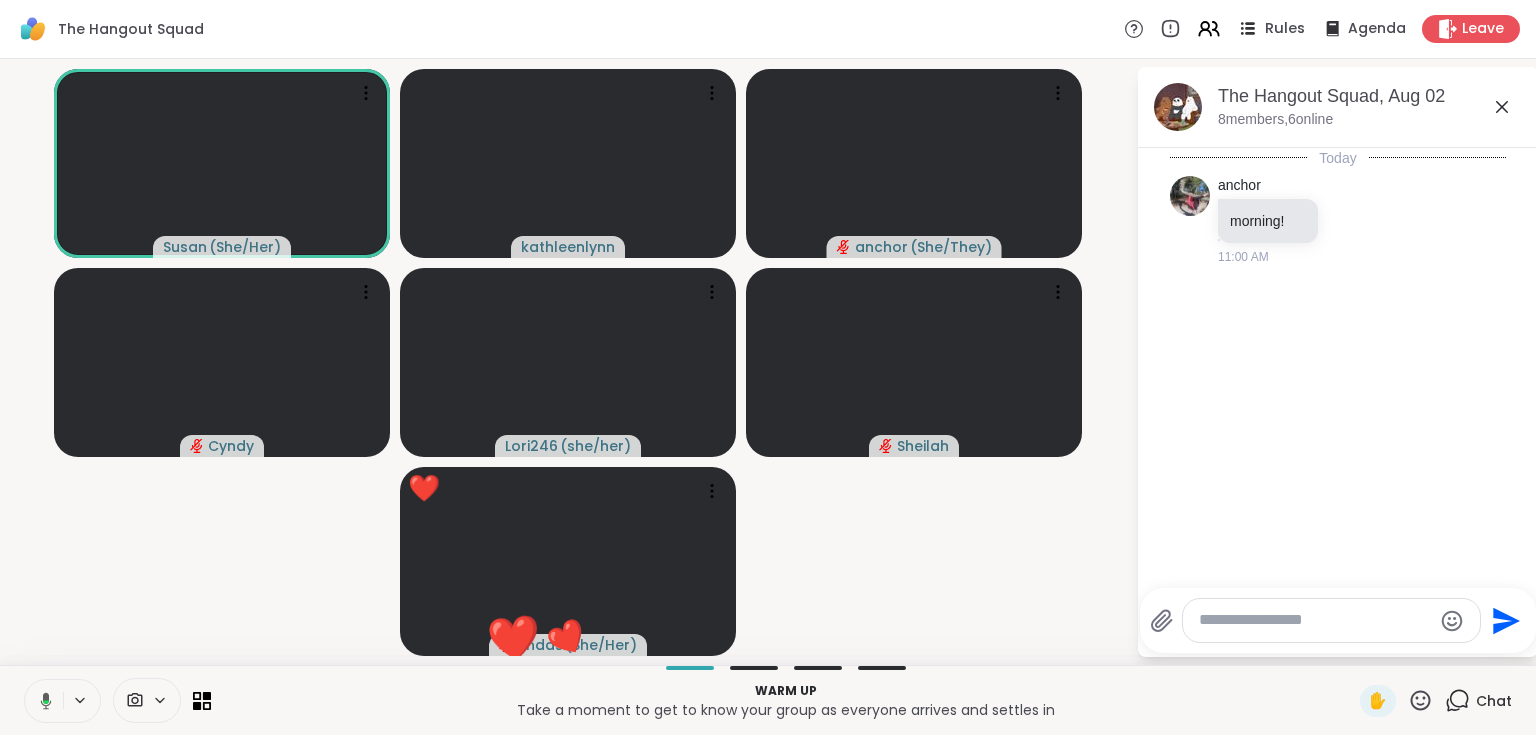 click on "Rules" at bounding box center (1285, 29) 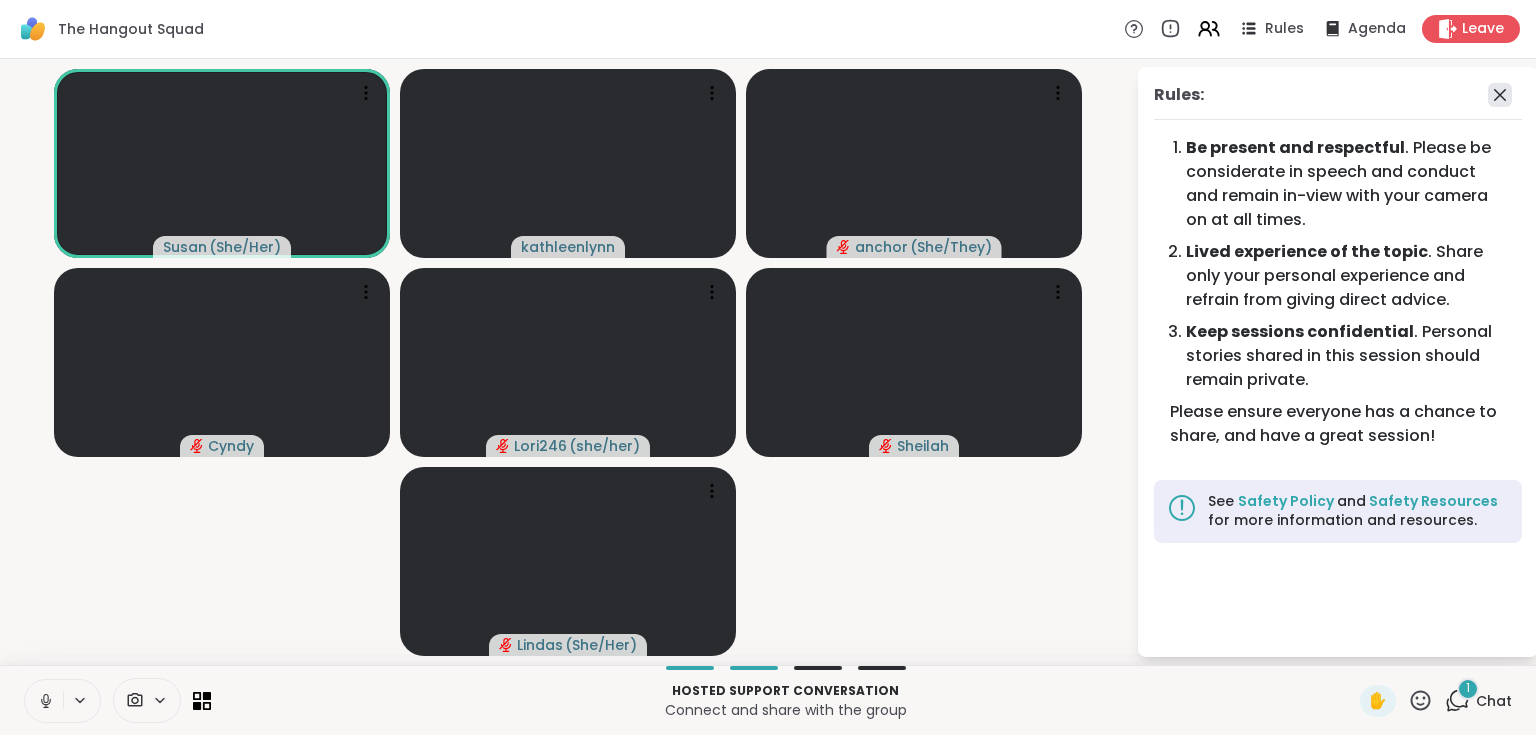 click 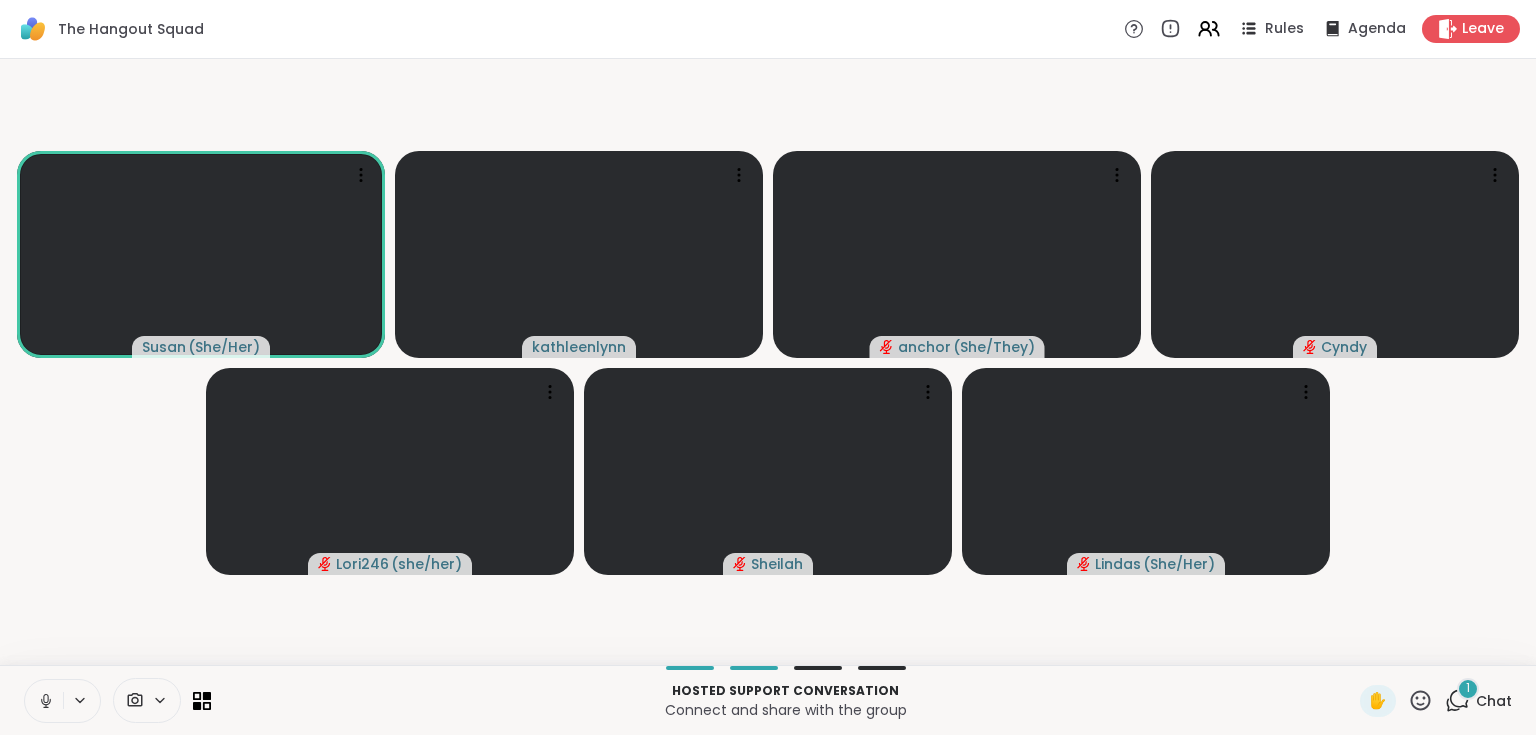 click 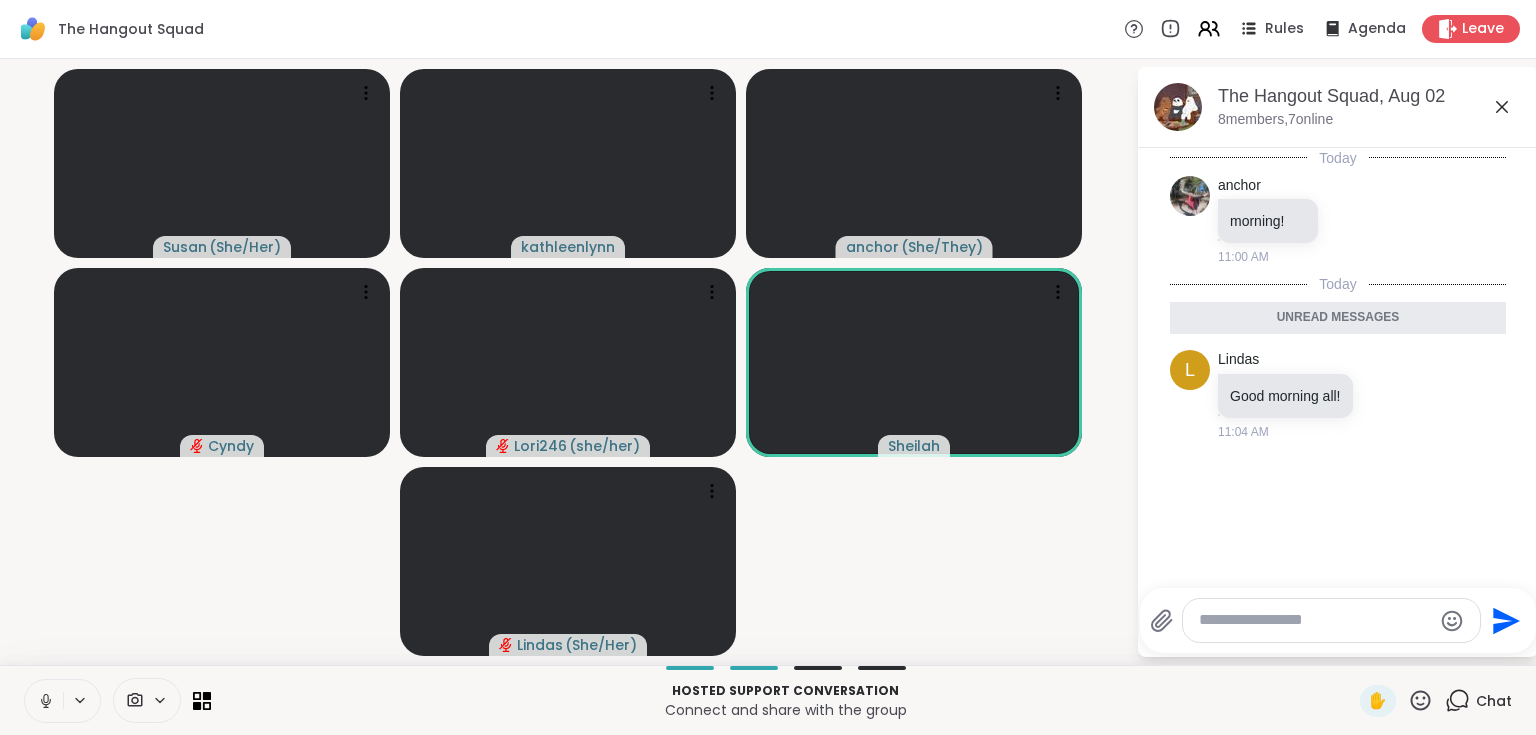 click 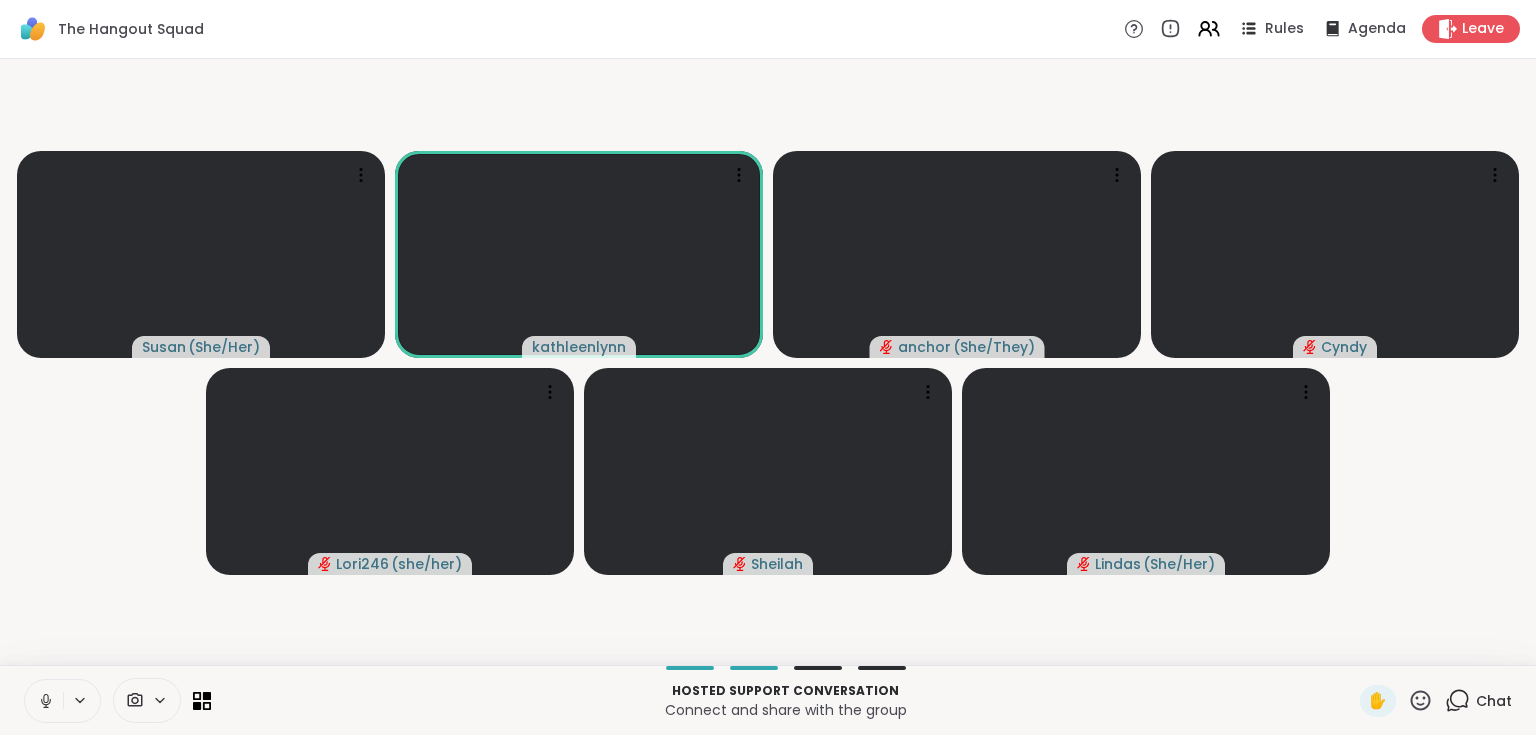 click 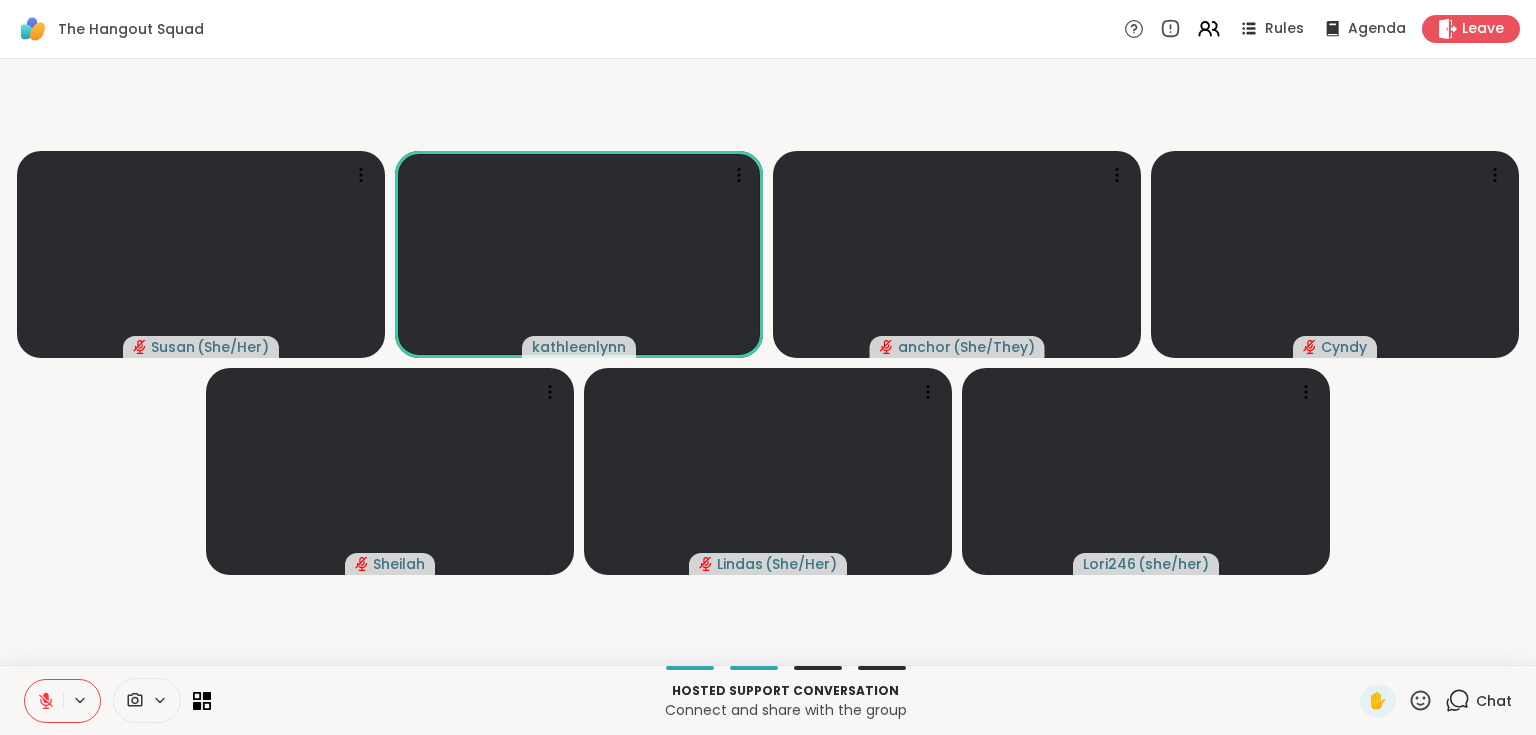 click 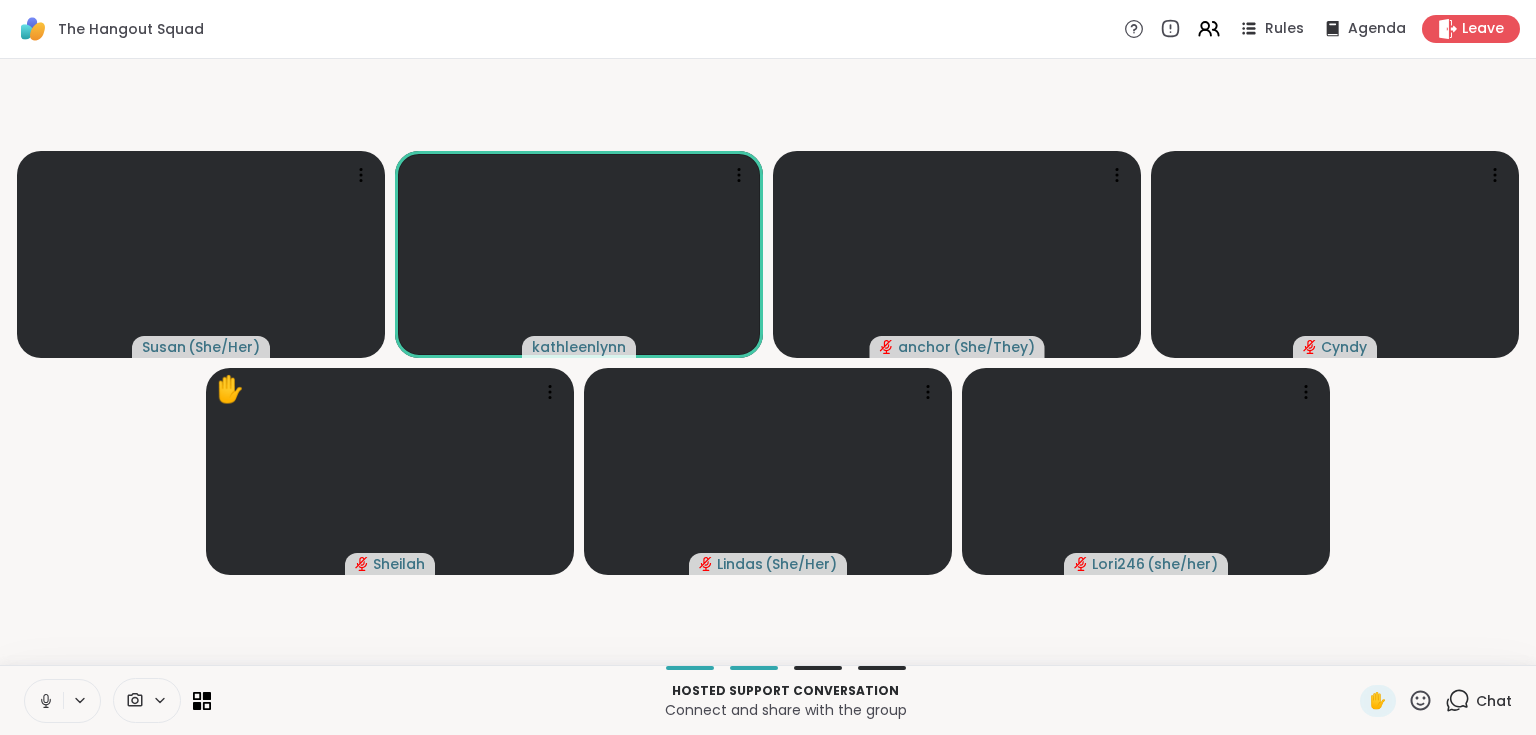 click 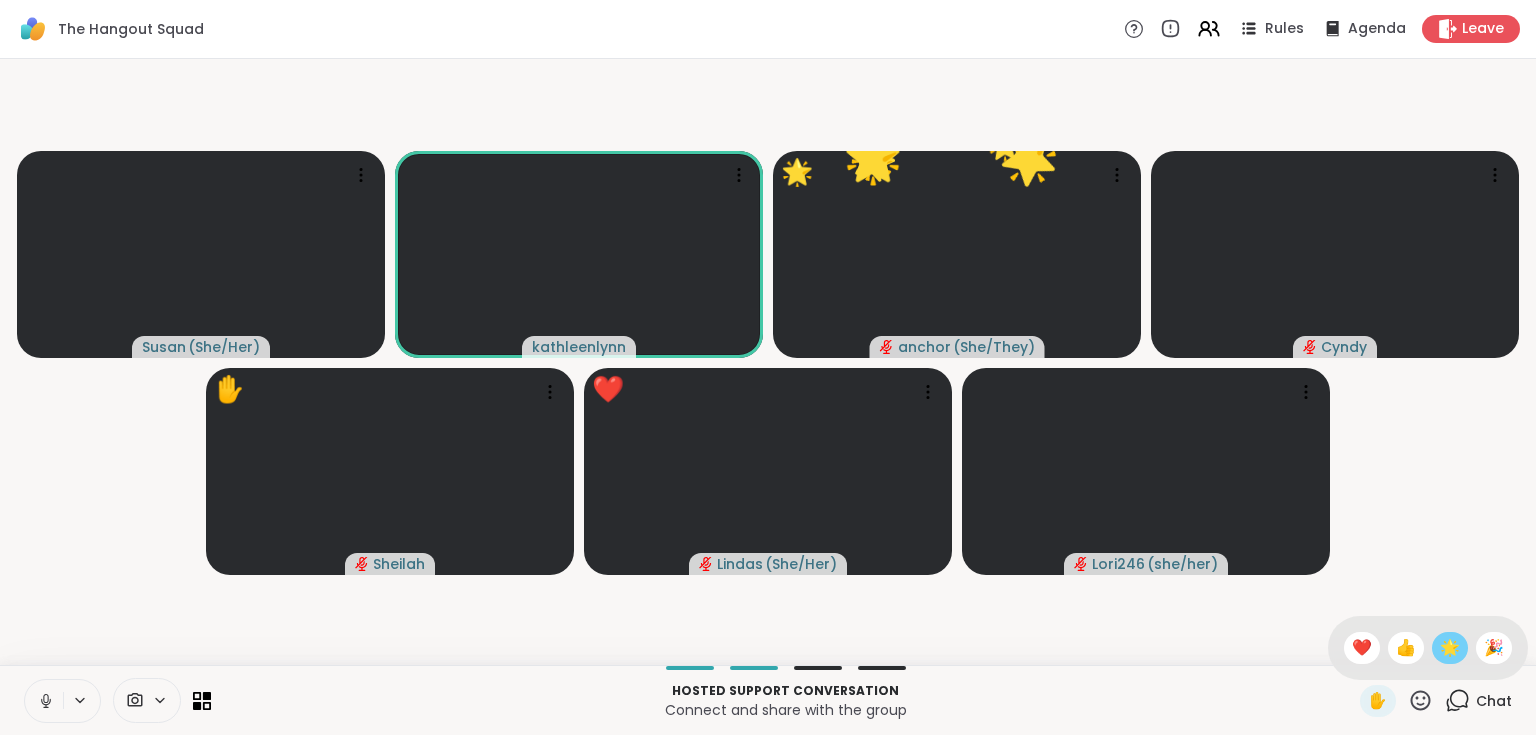 click on "🌟" at bounding box center (1450, 648) 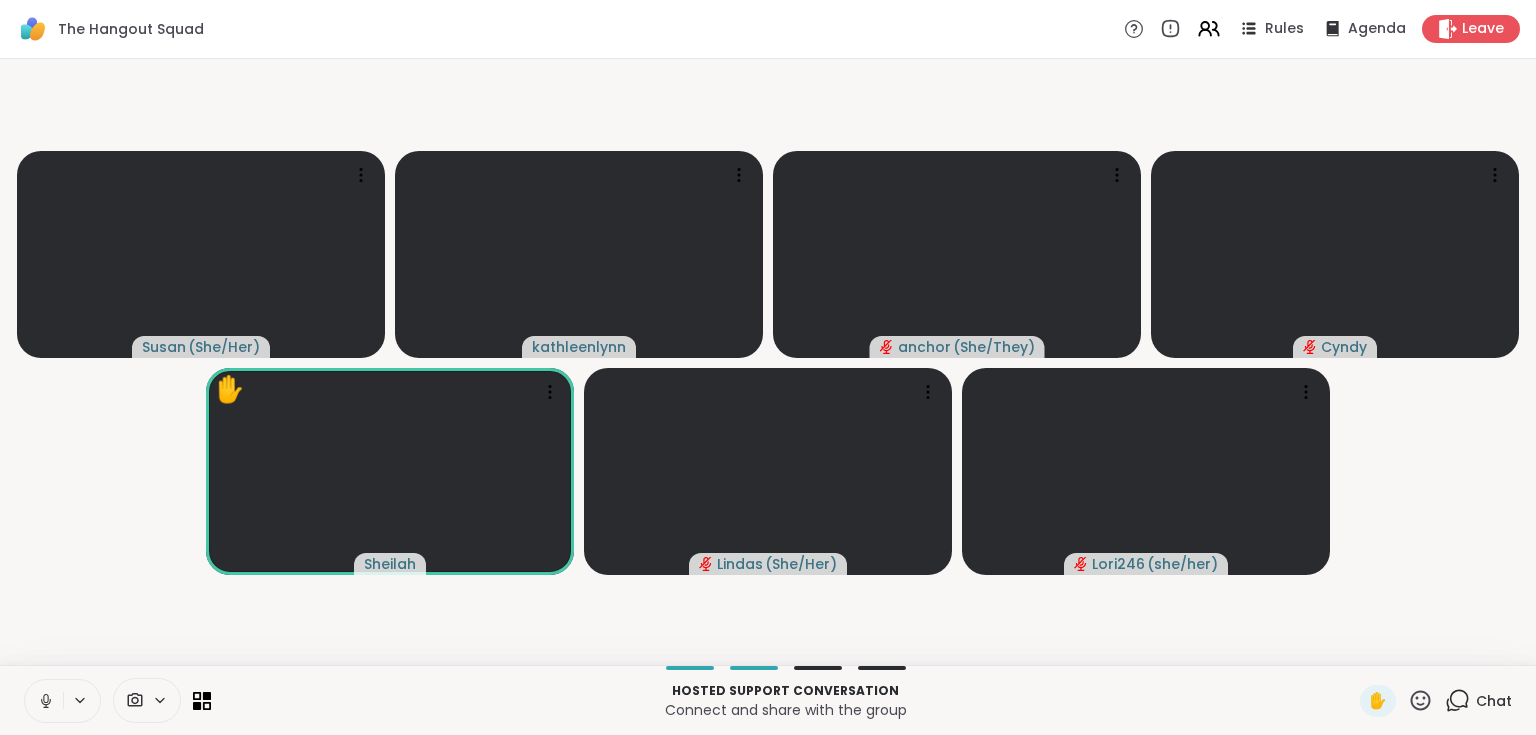 click 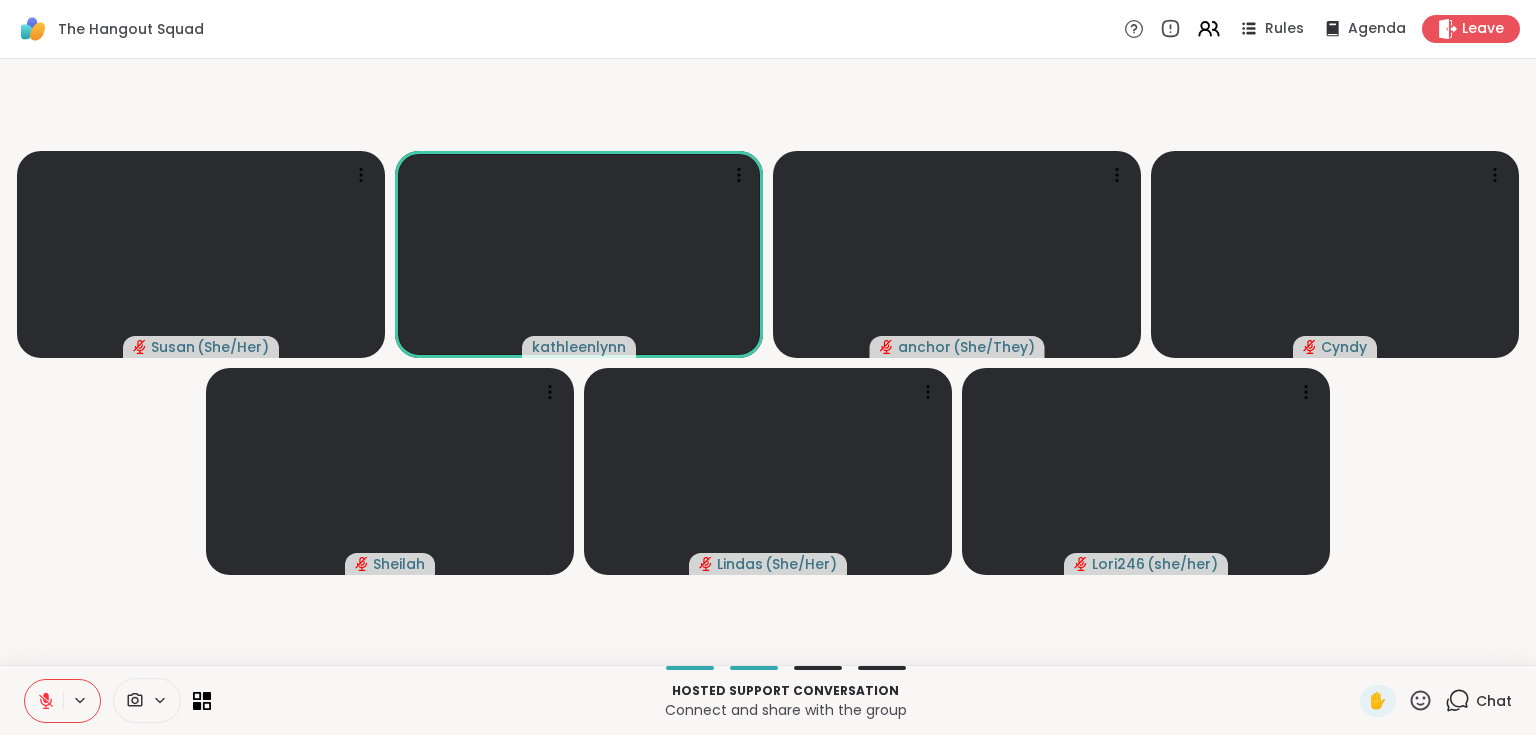 click 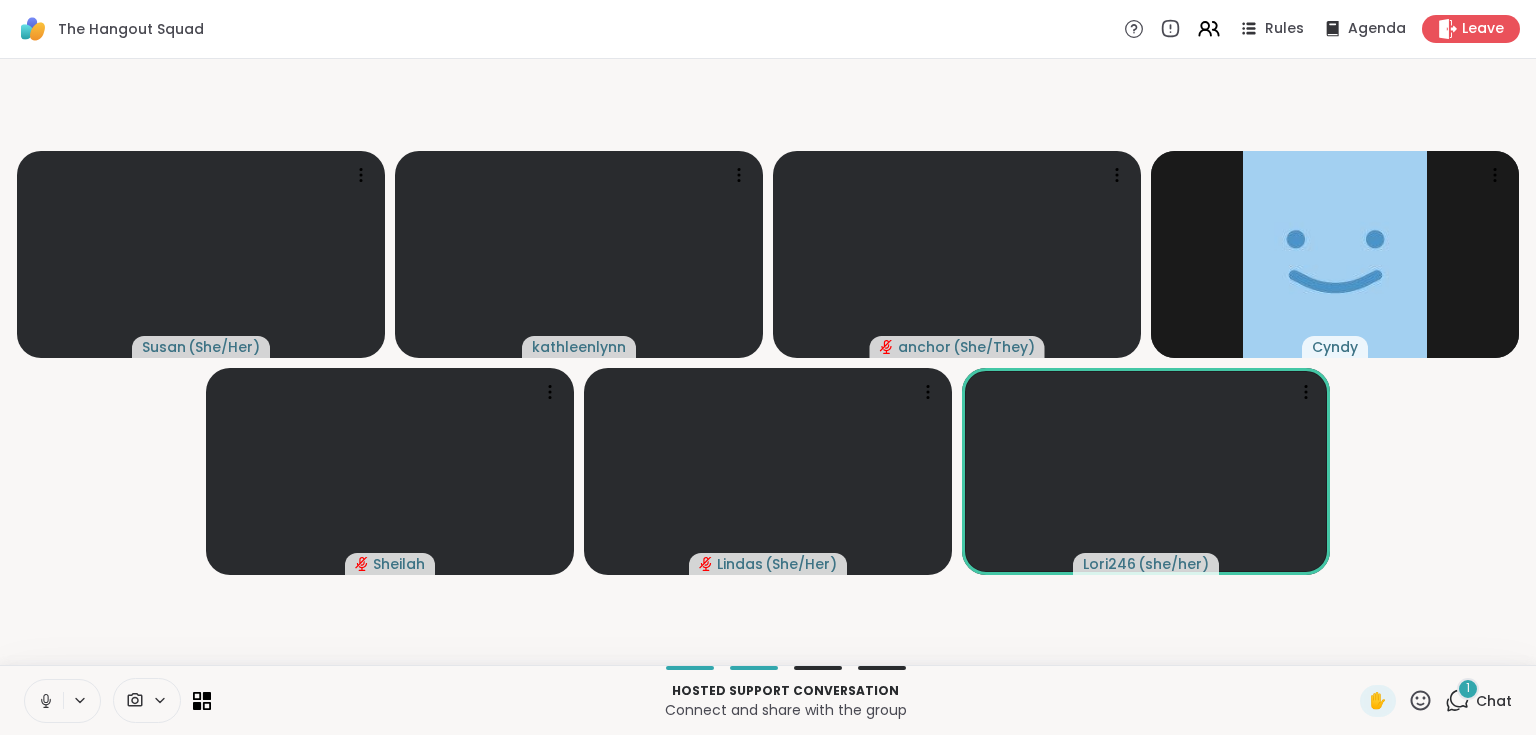 click on "1" at bounding box center (1468, 688) 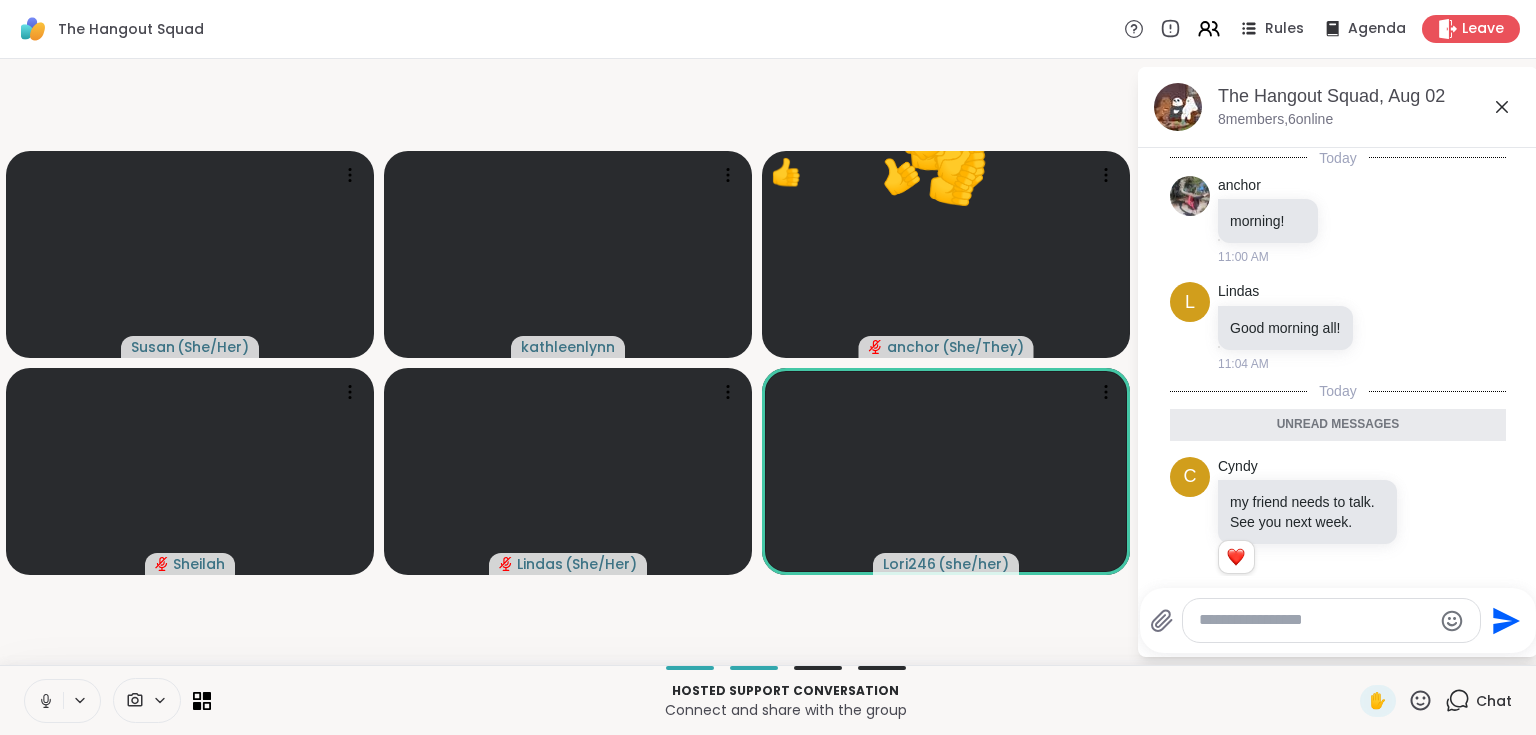 scroll, scrollTop: 45, scrollLeft: 0, axis: vertical 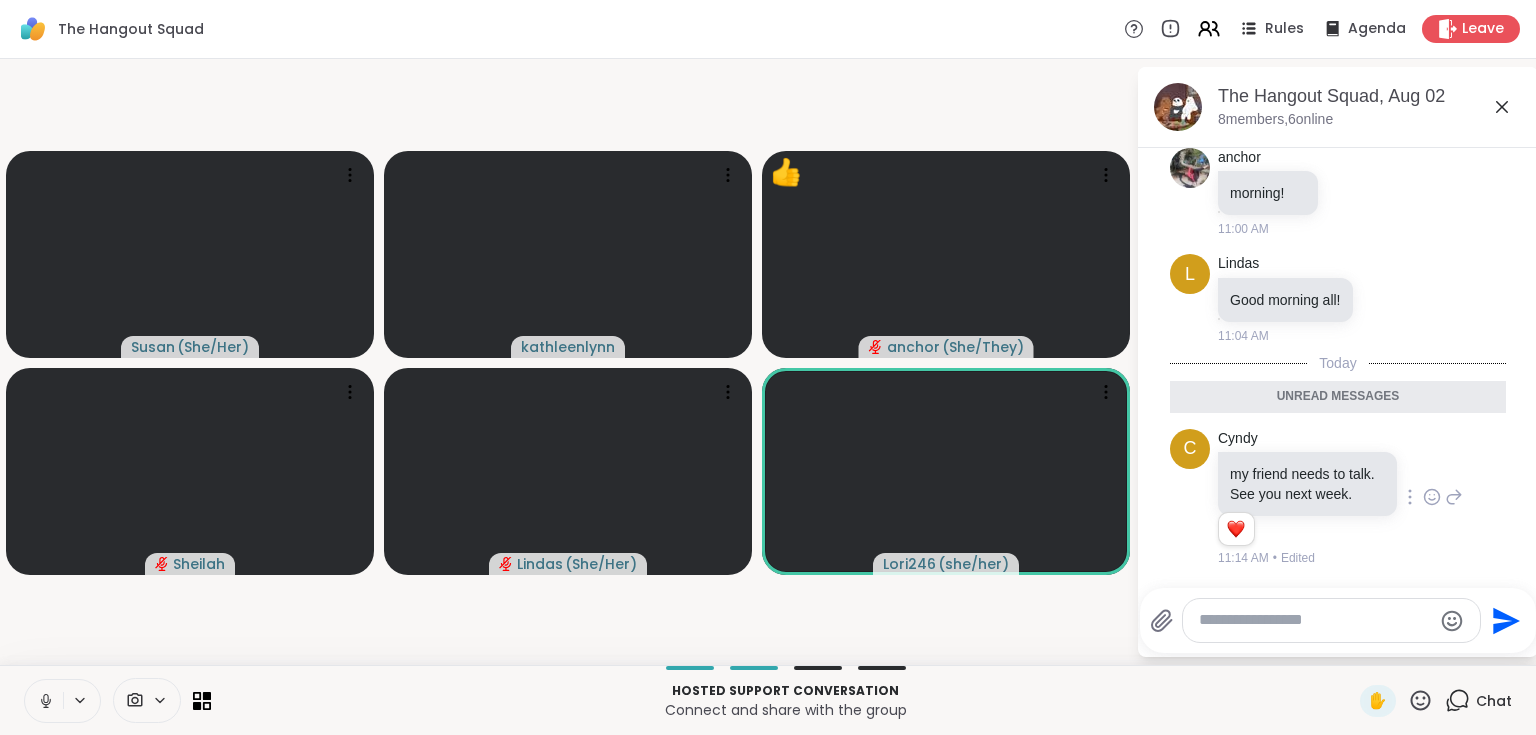 click 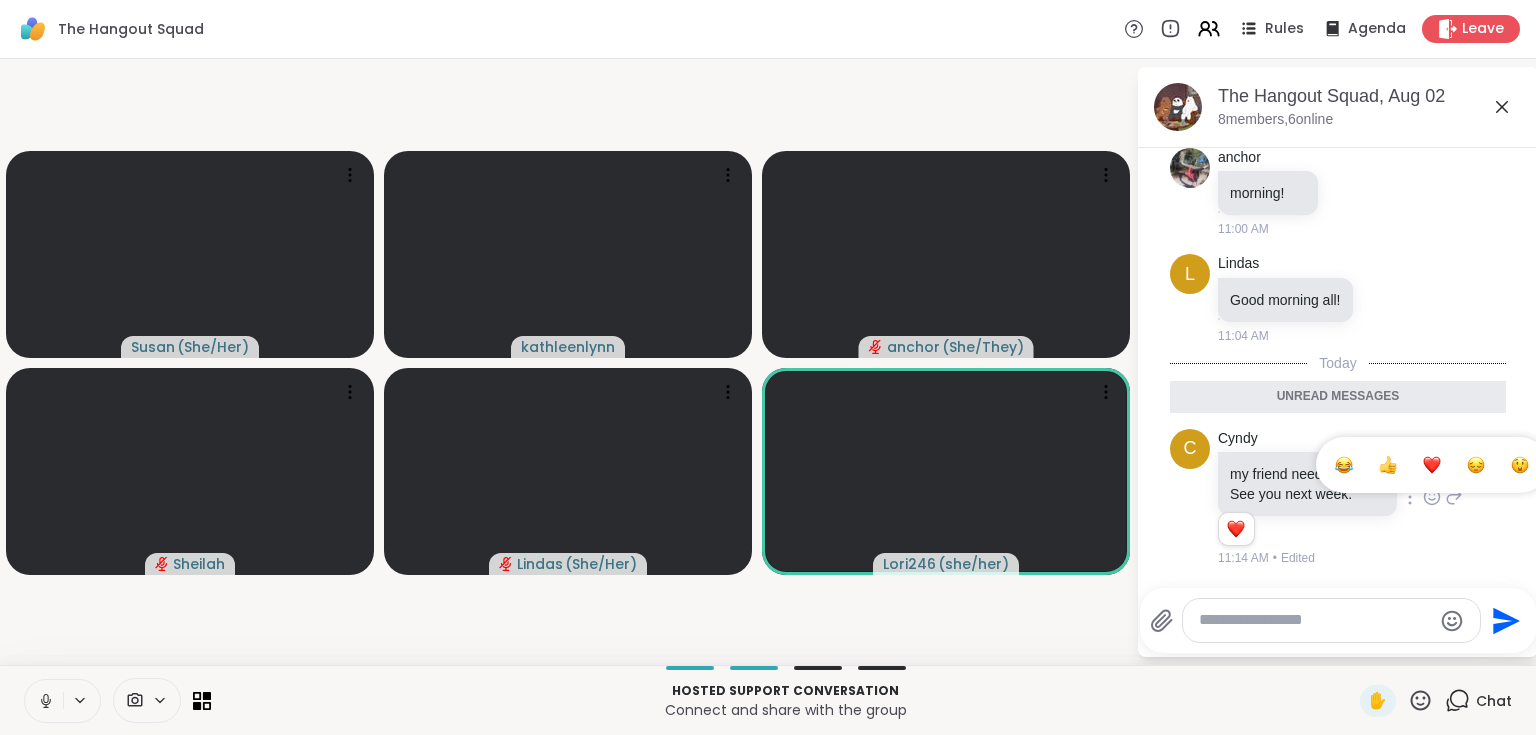 click at bounding box center (1388, 465) 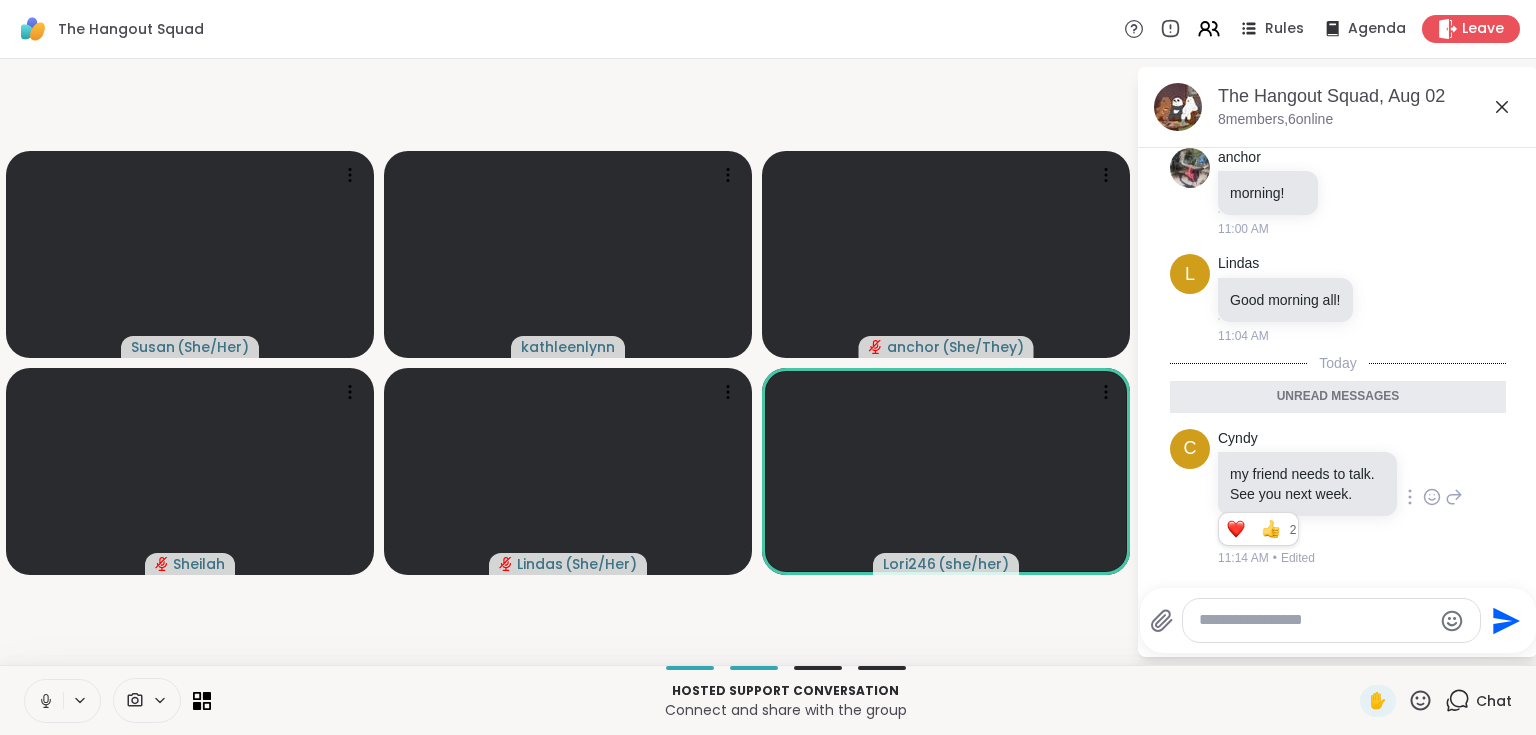click 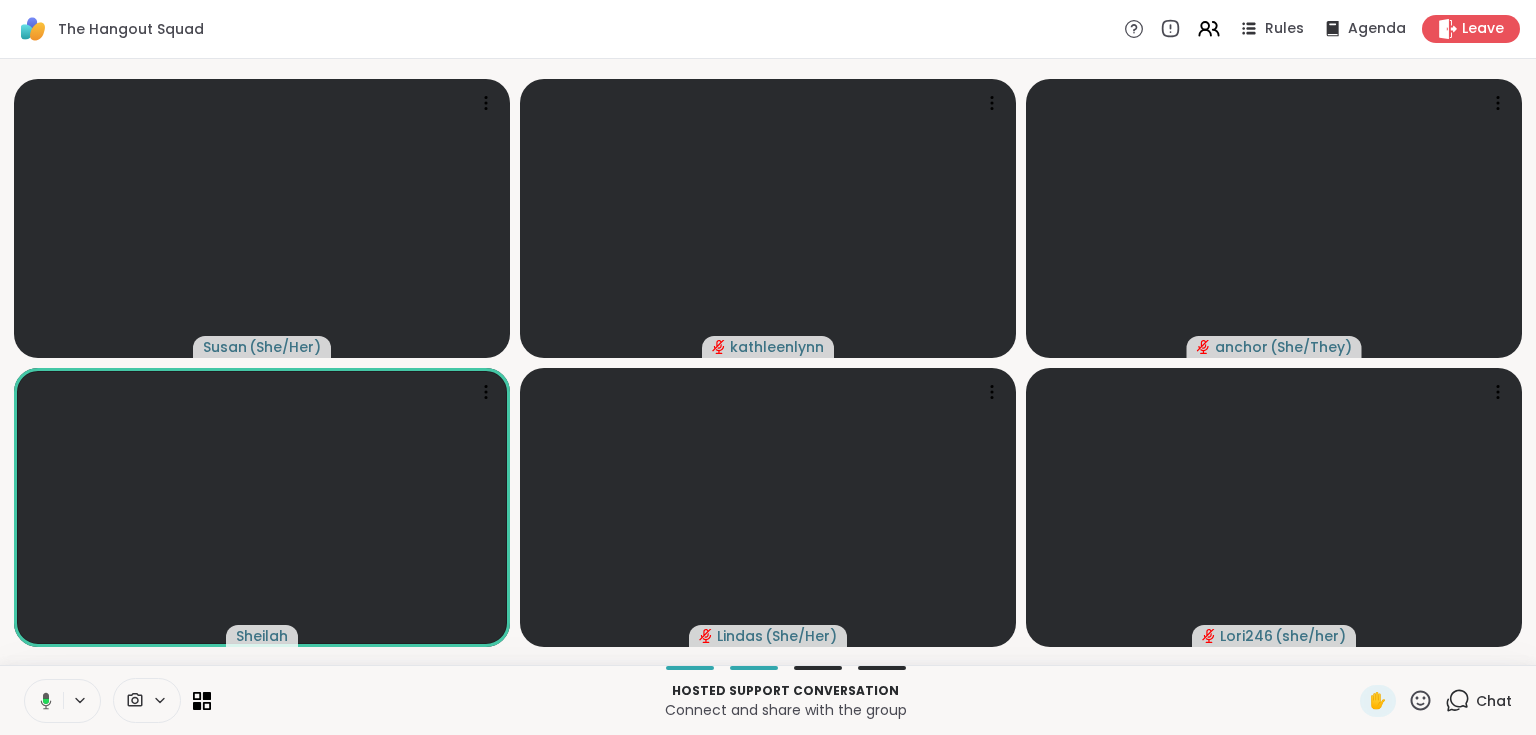 click at bounding box center (42, 701) 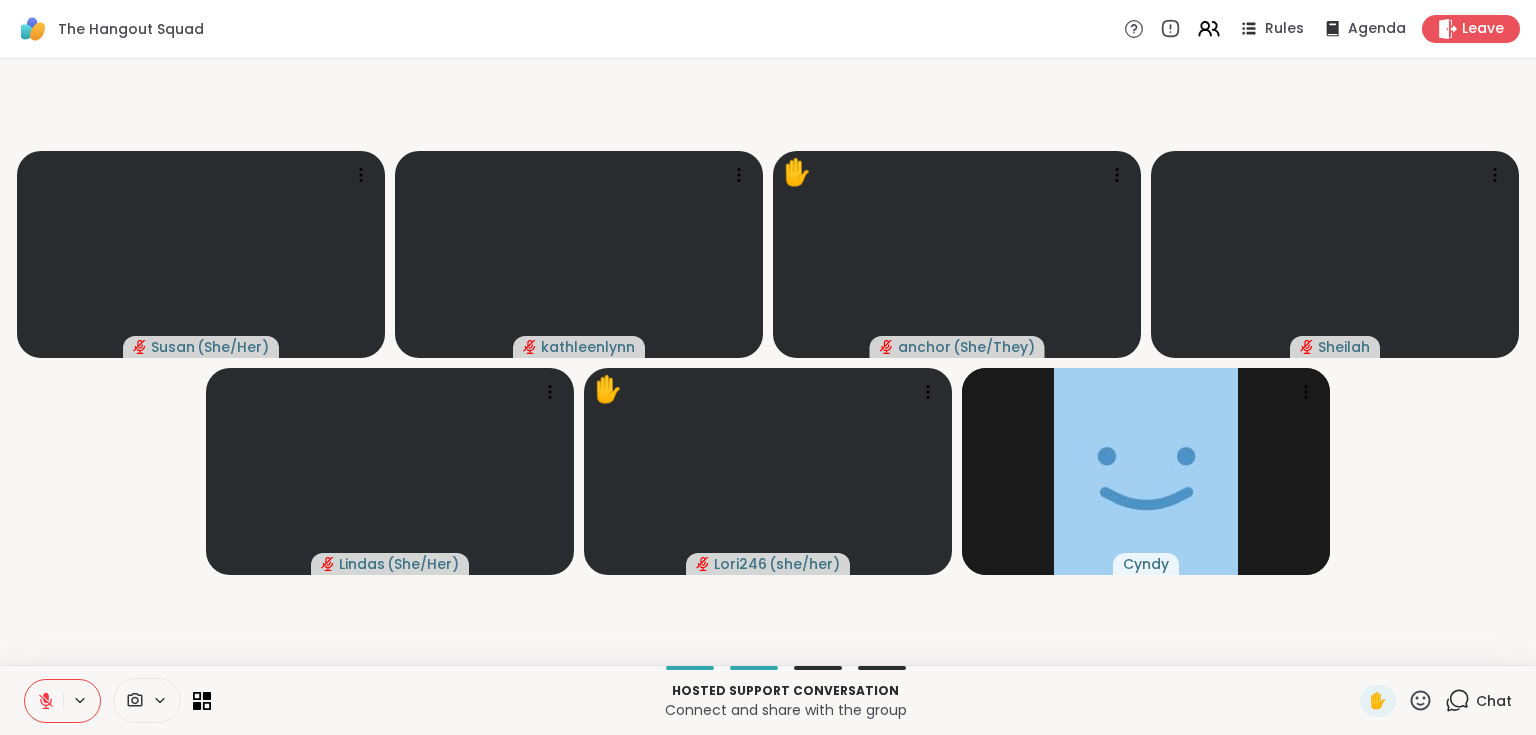 click 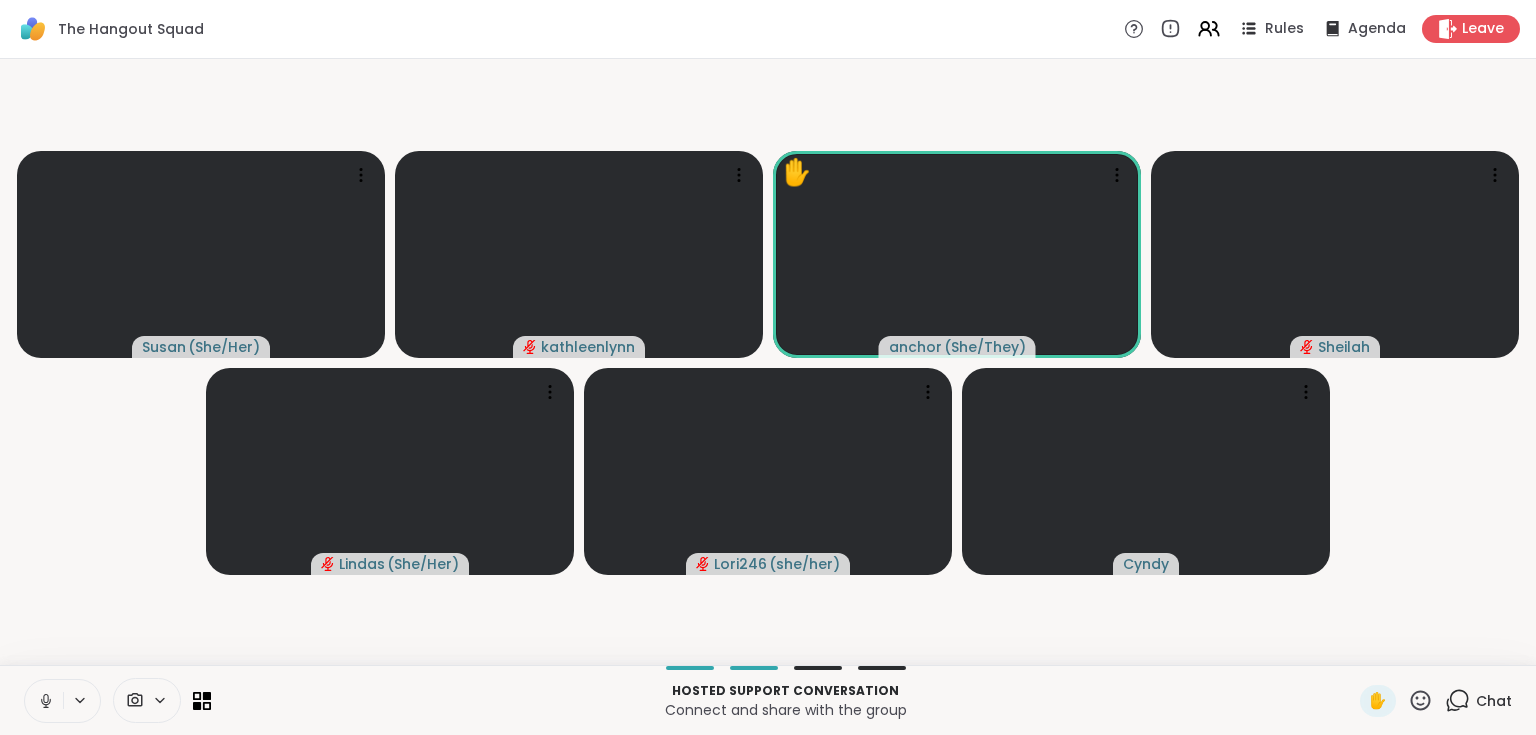click 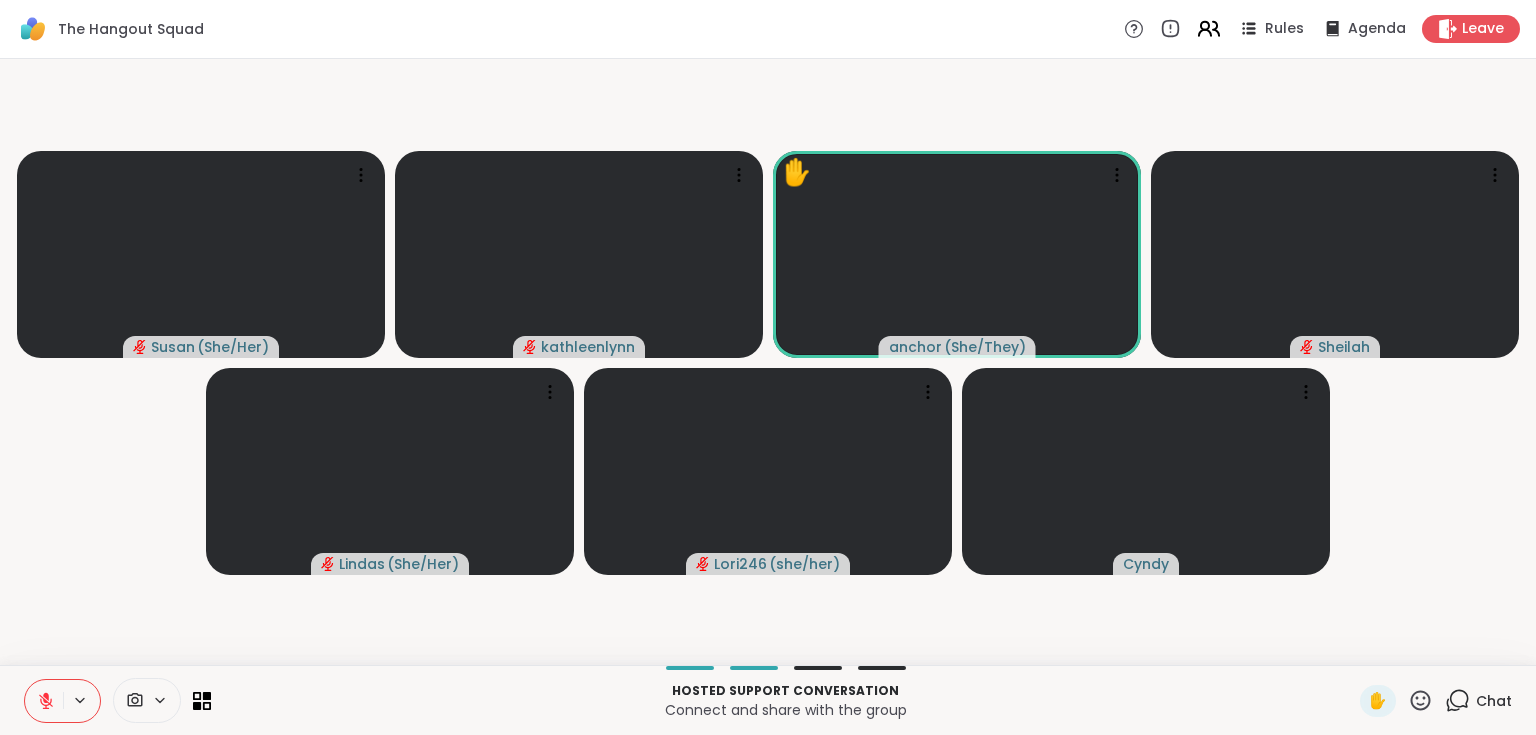 click 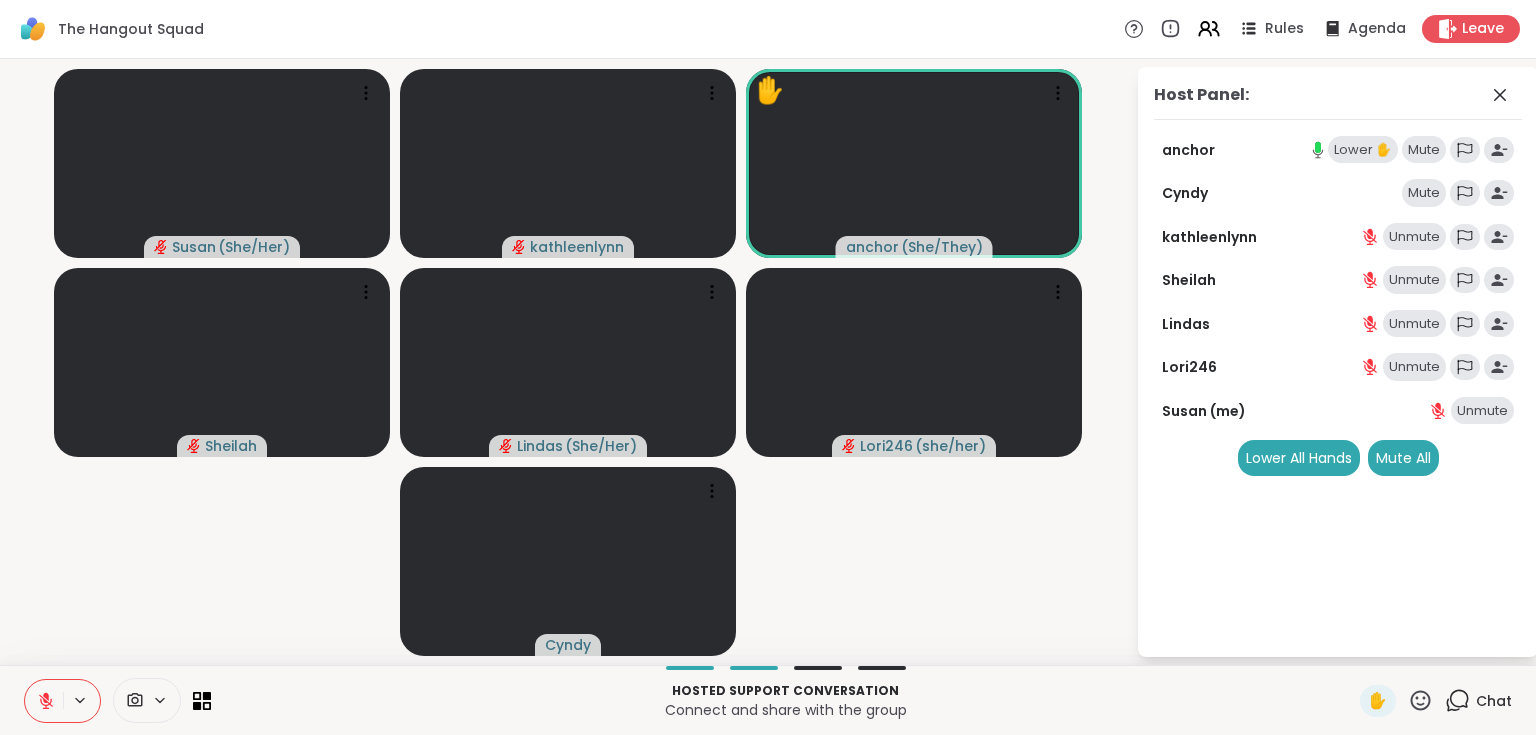click on "Lower ✋" at bounding box center [1363, 150] 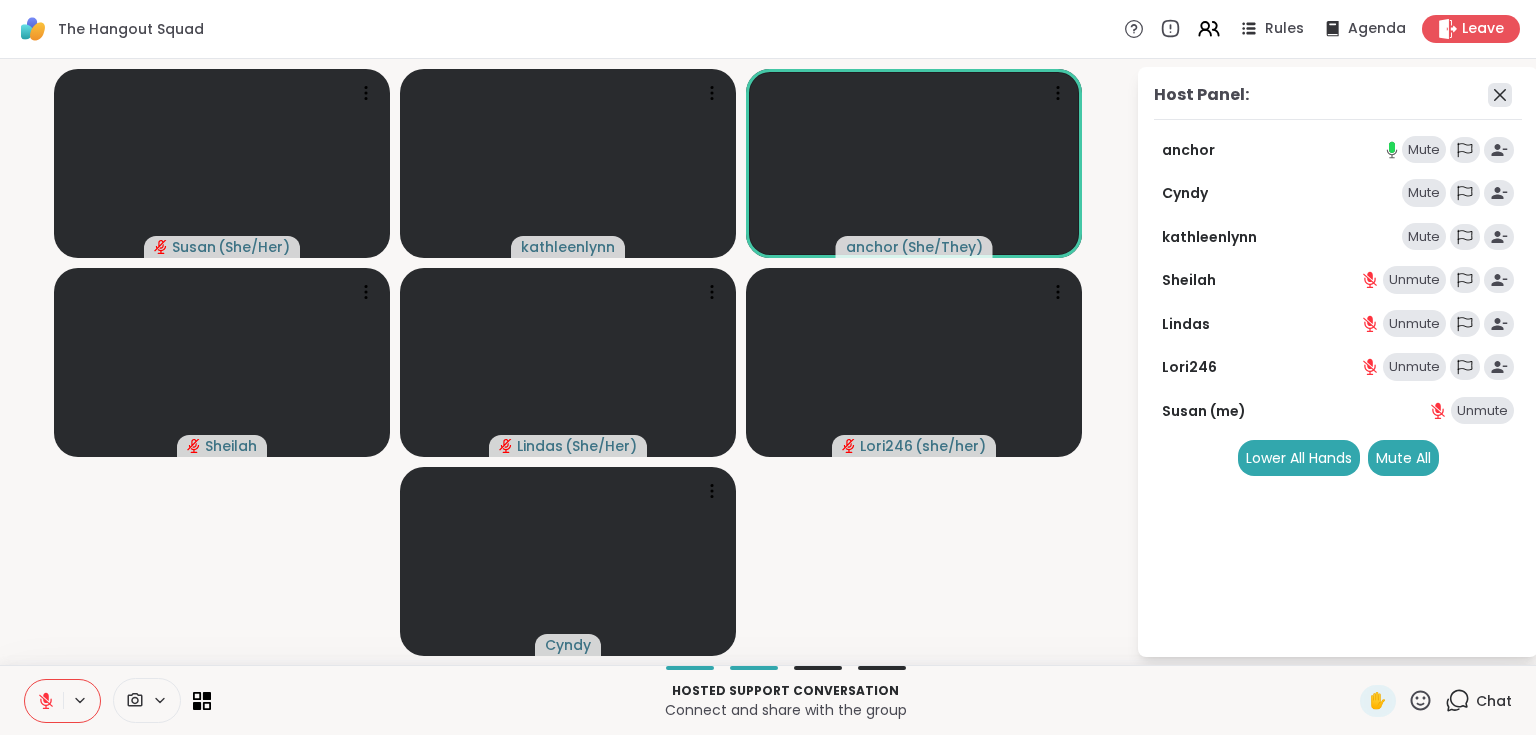 click 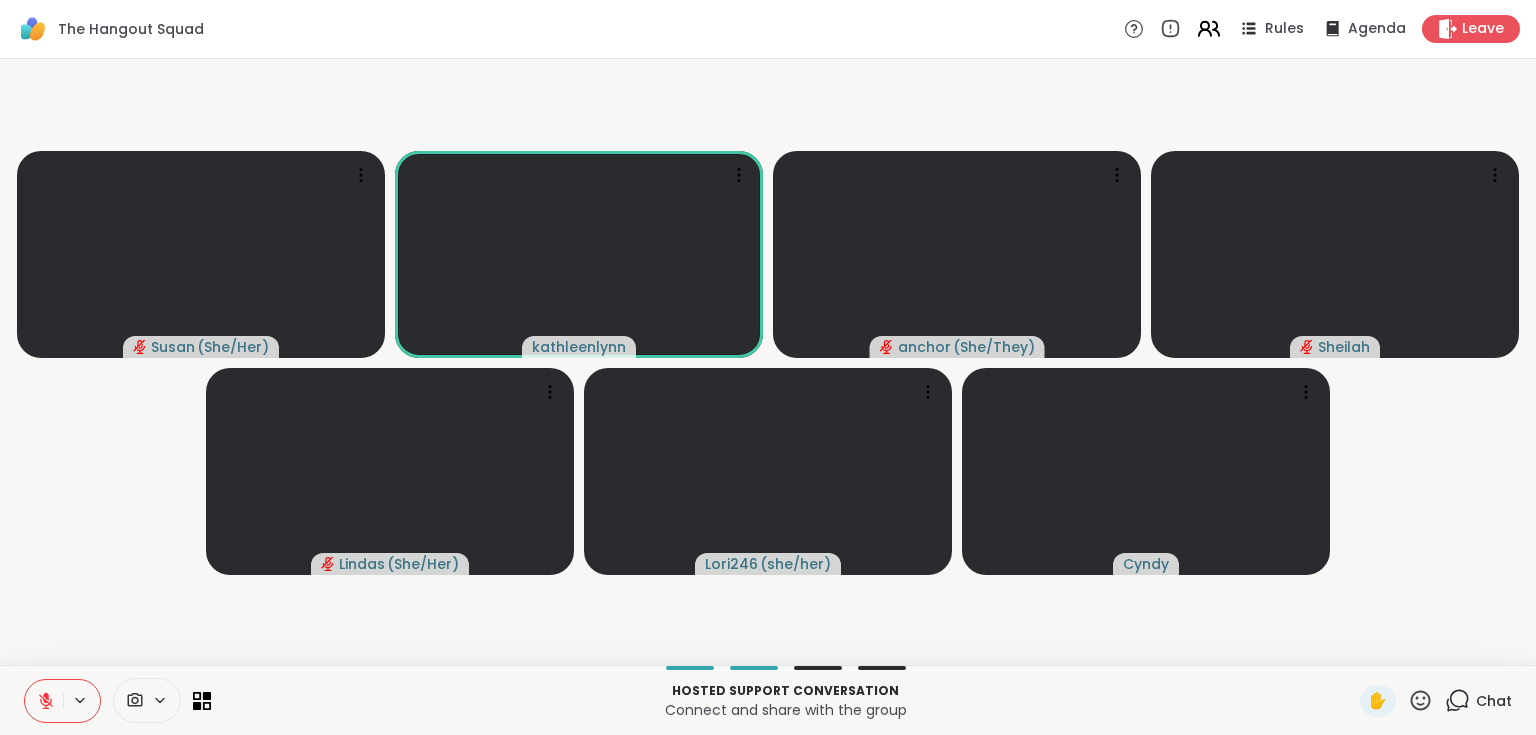 click 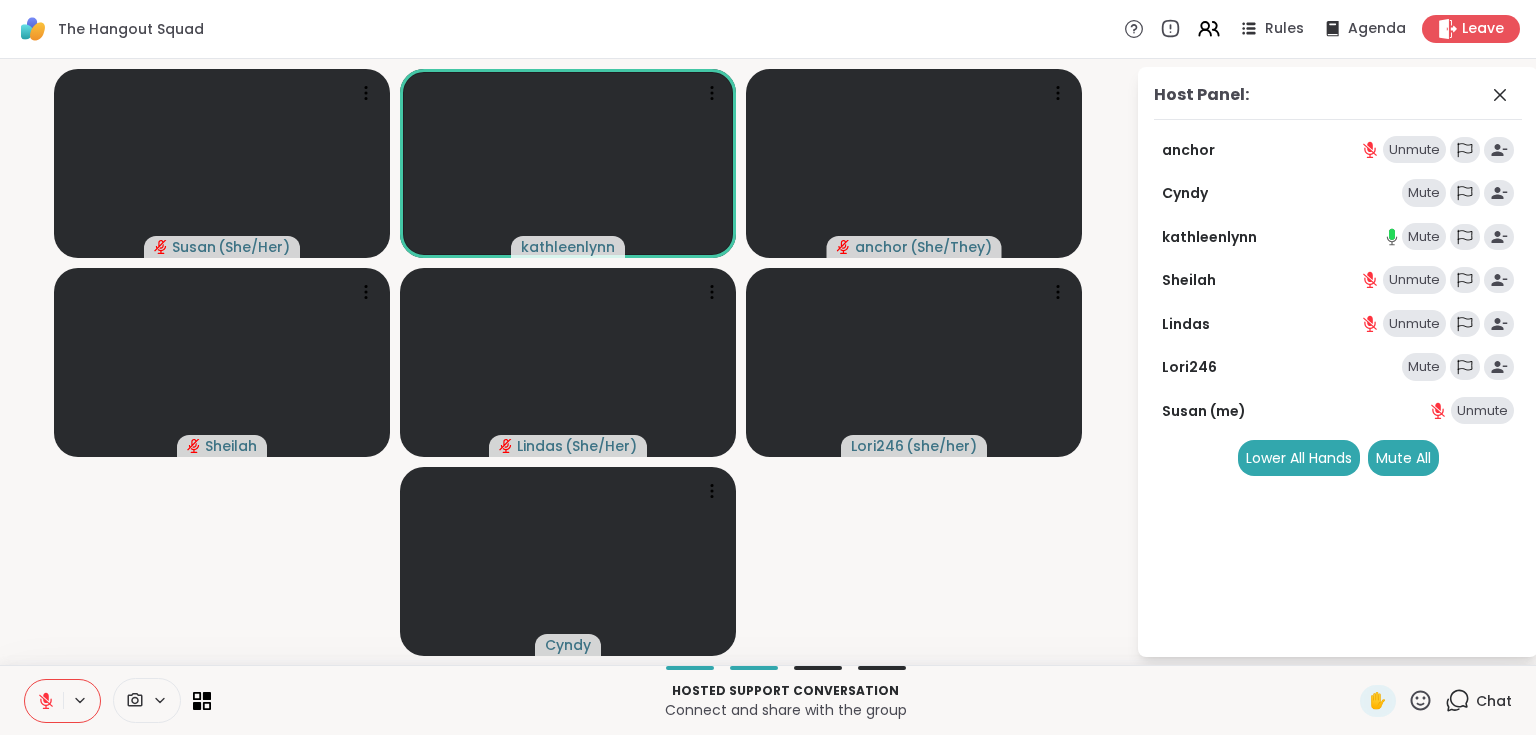 click on "Mute" at bounding box center (1424, 193) 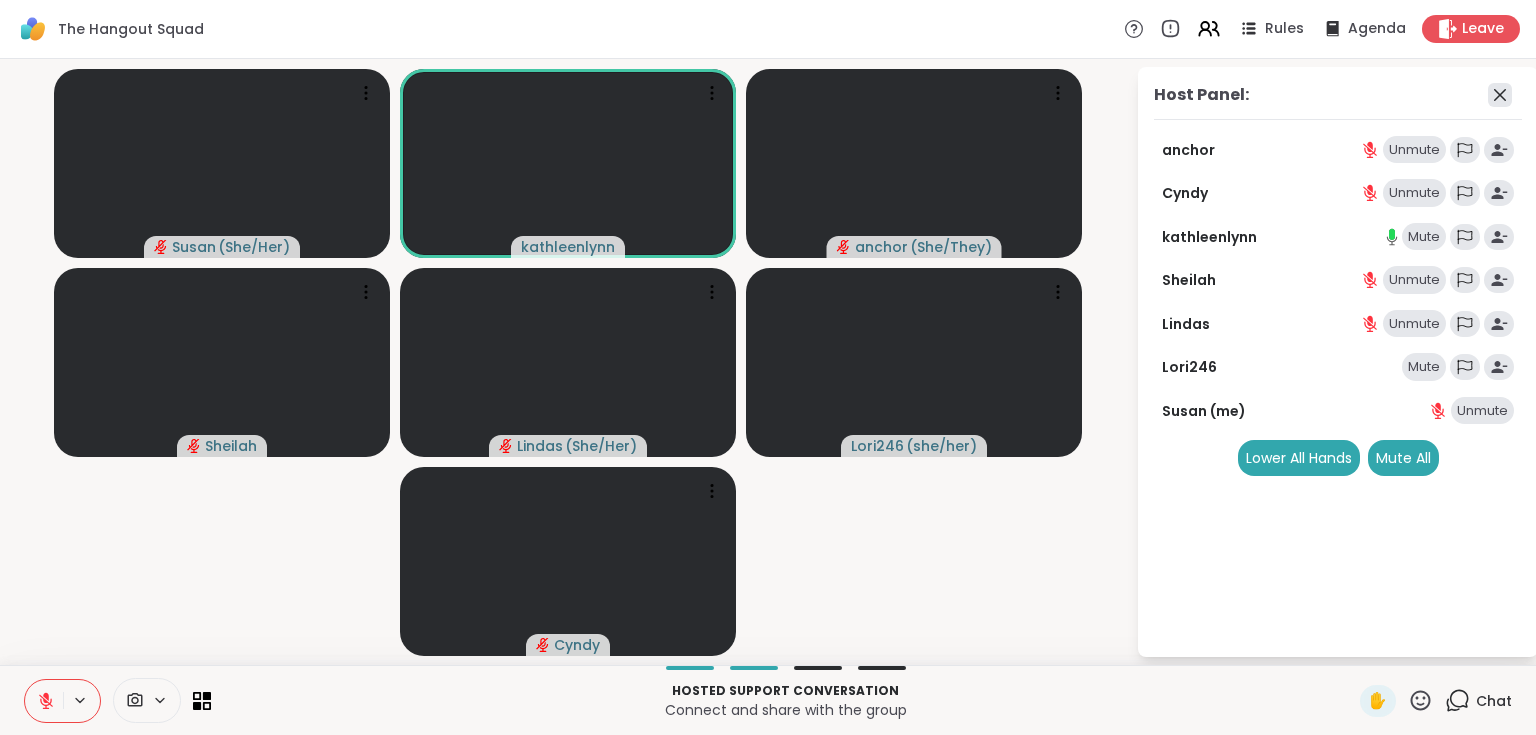 click 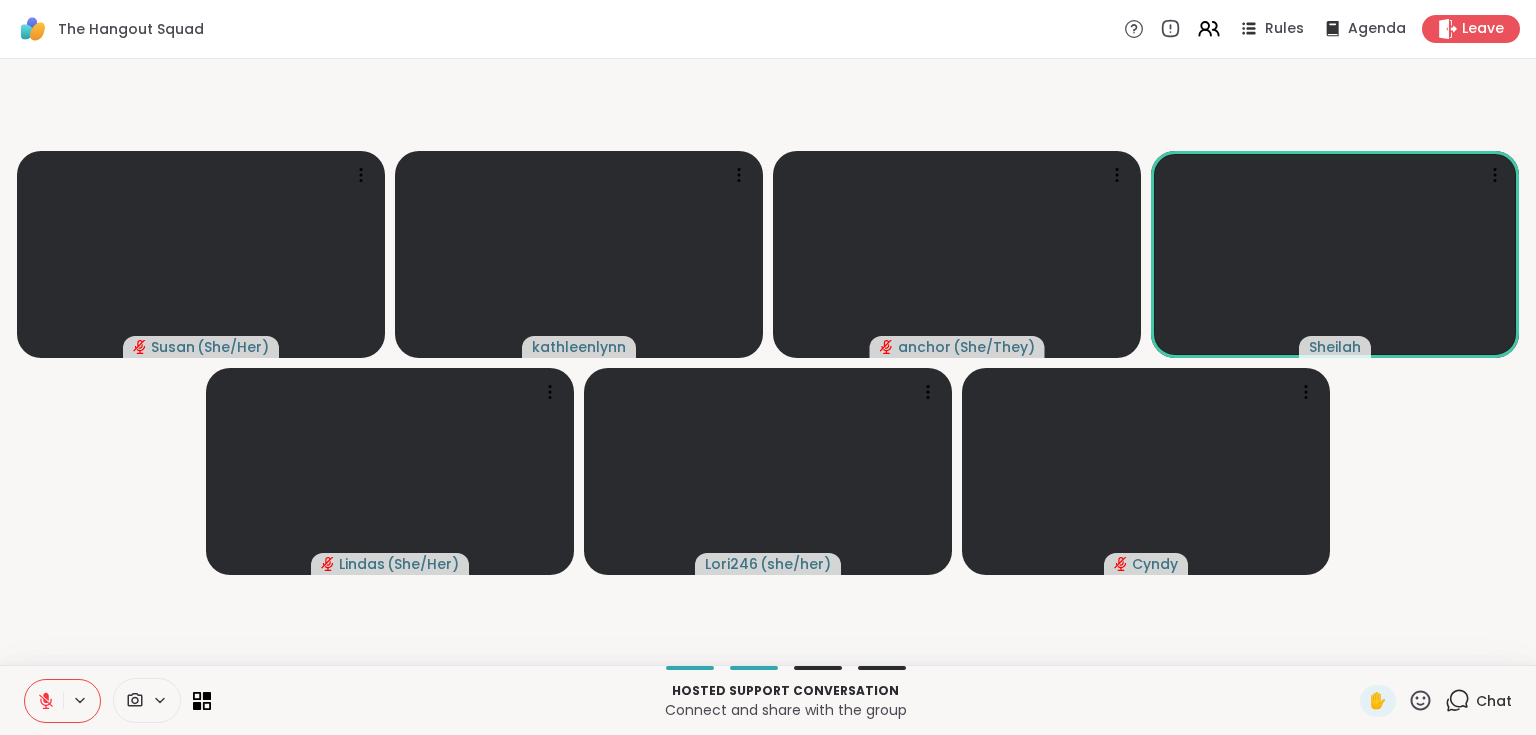 click at bounding box center (81, 700) 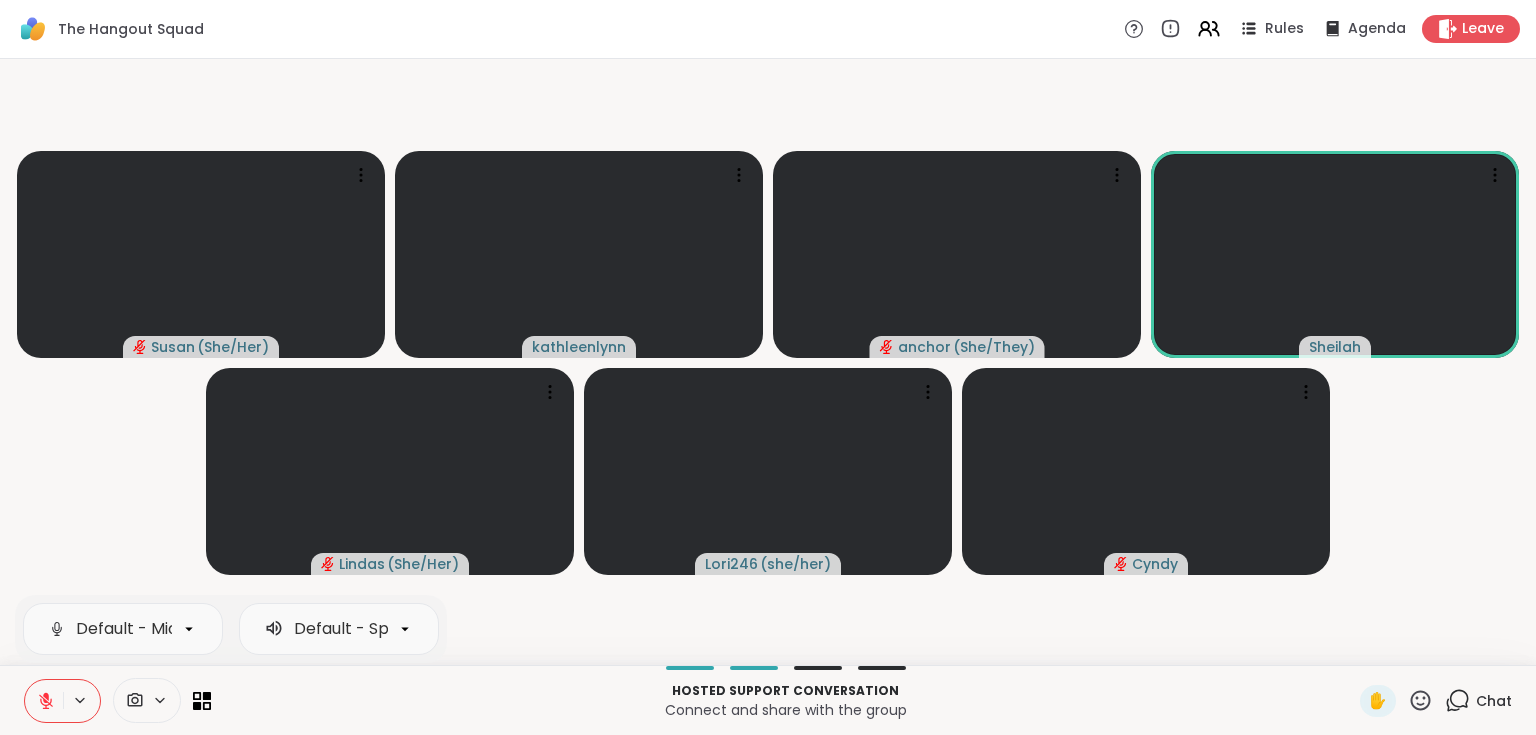 click 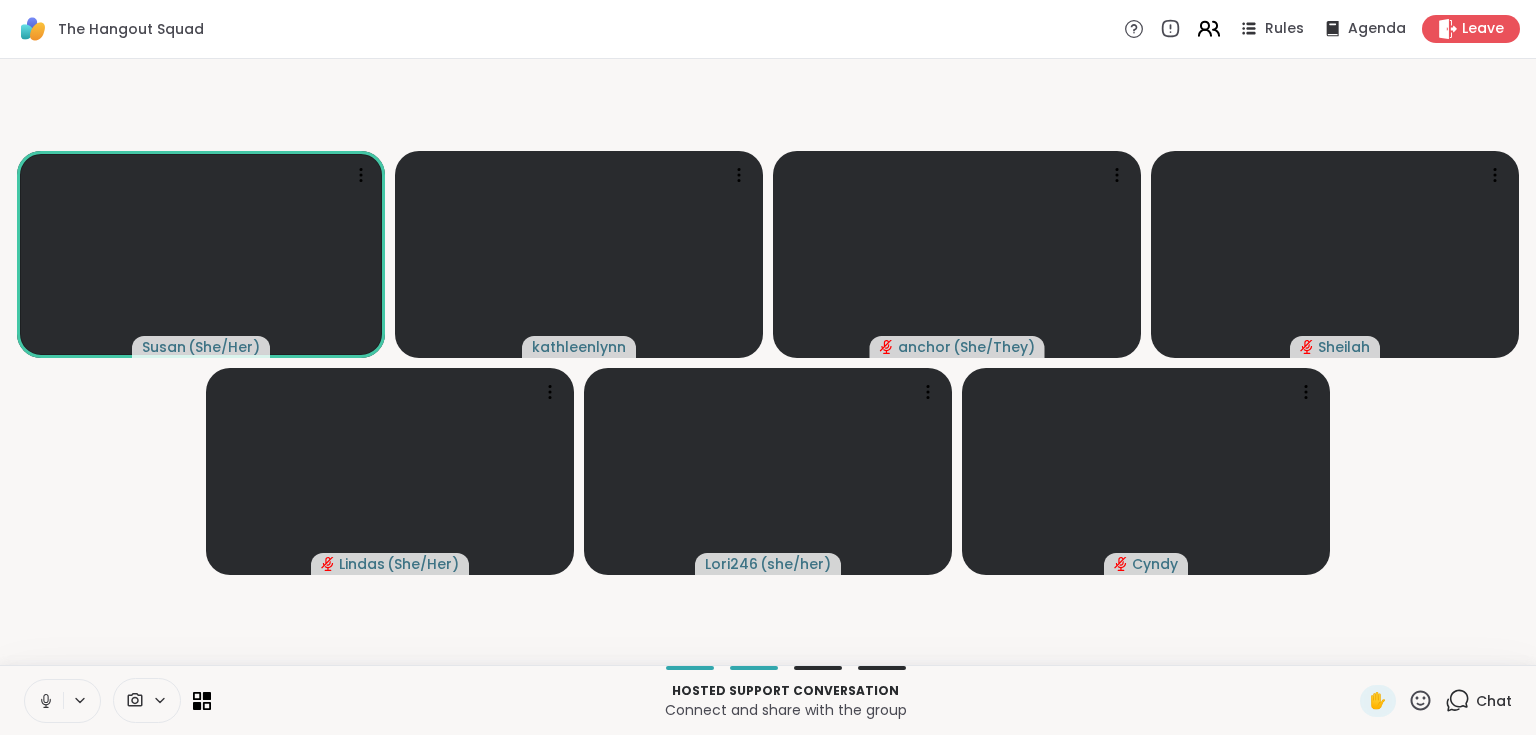 click 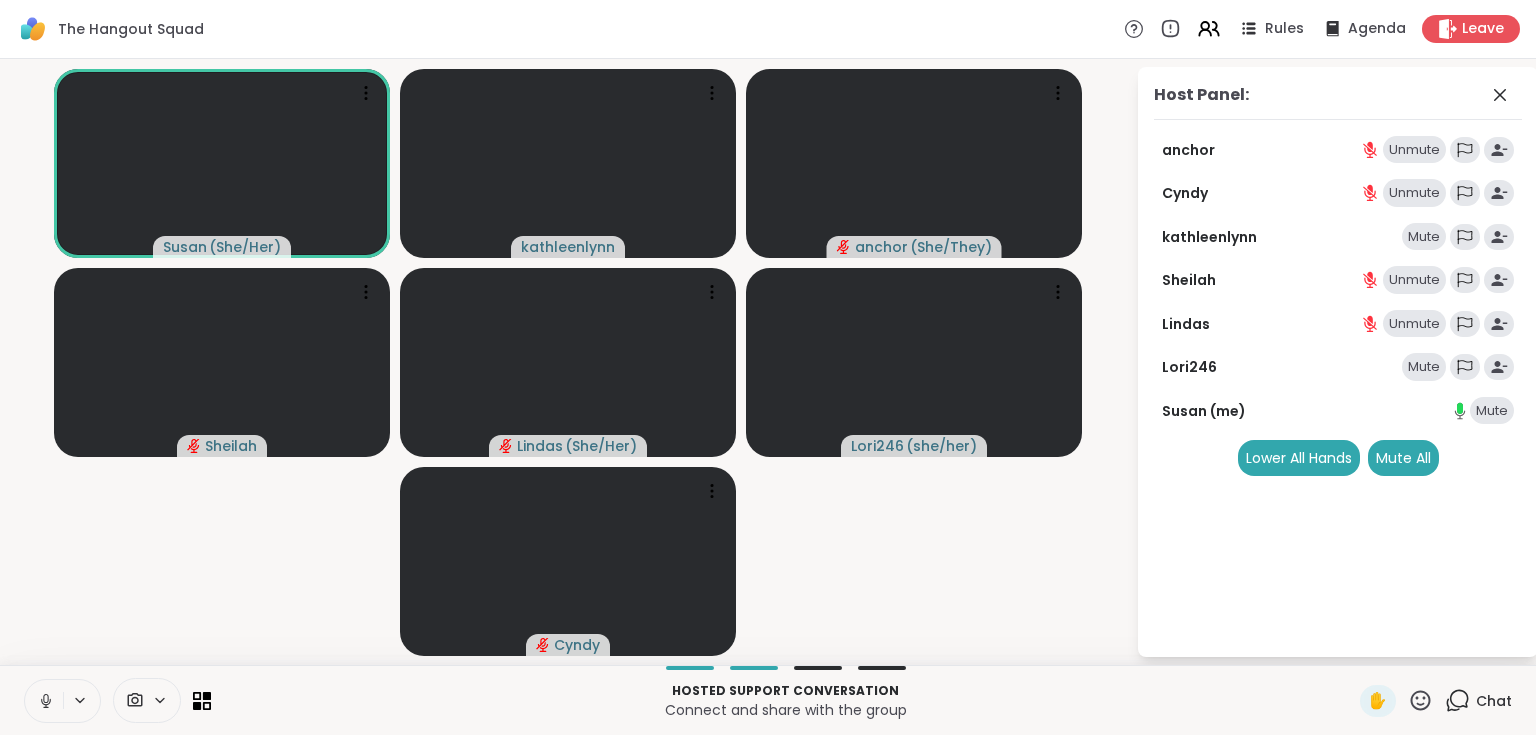 click on "The Hangout Squad Rules Agenda Leave" at bounding box center [768, 29] 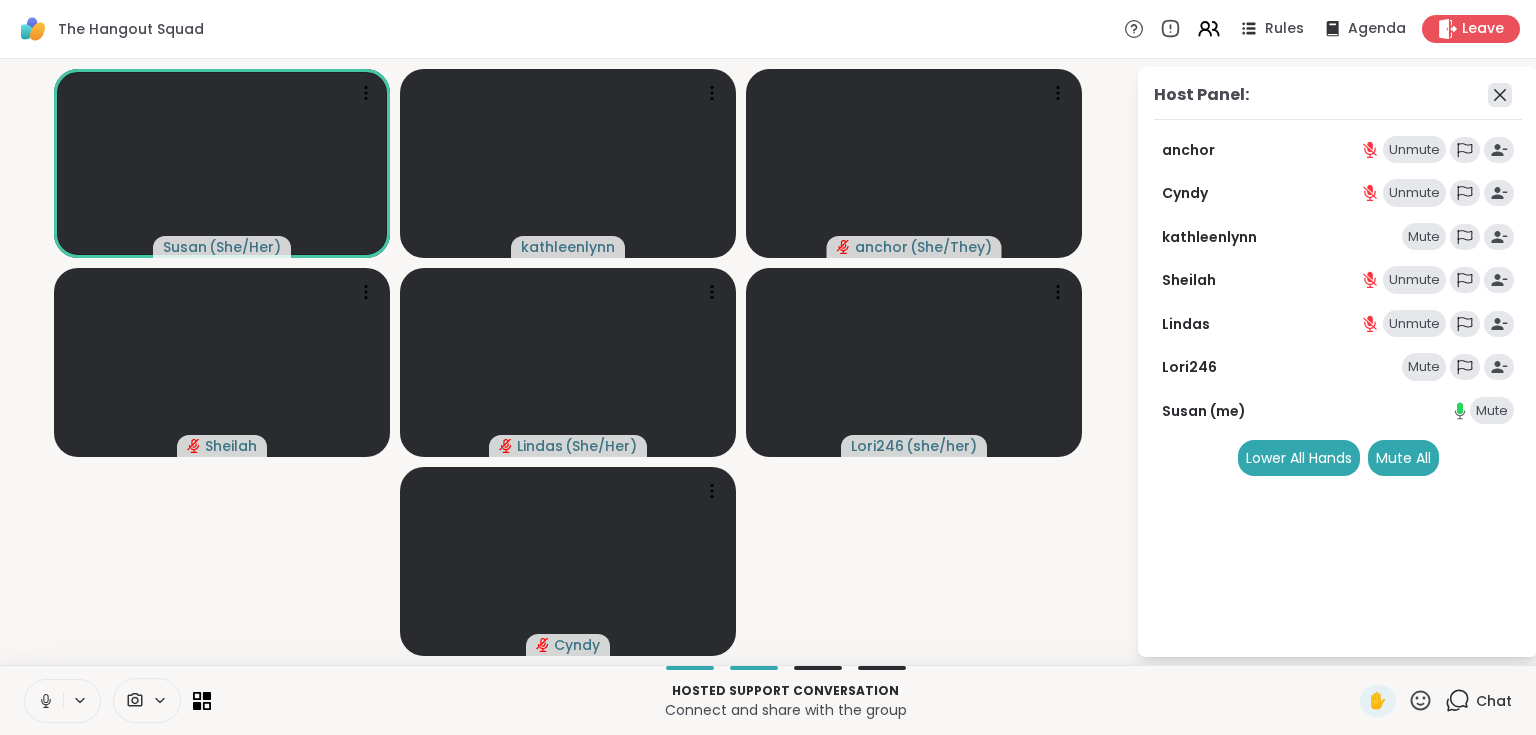 click 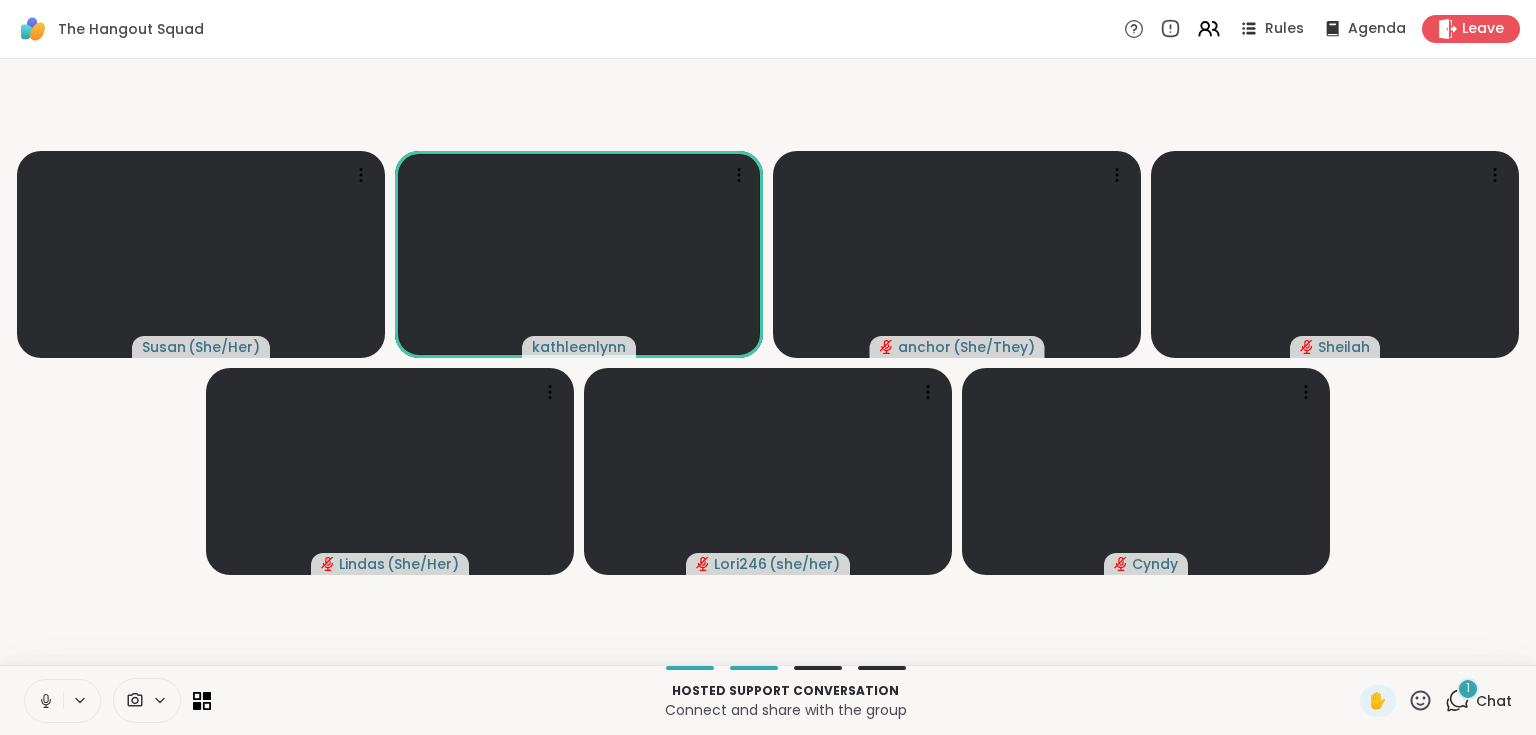 click on "1" at bounding box center (1468, 689) 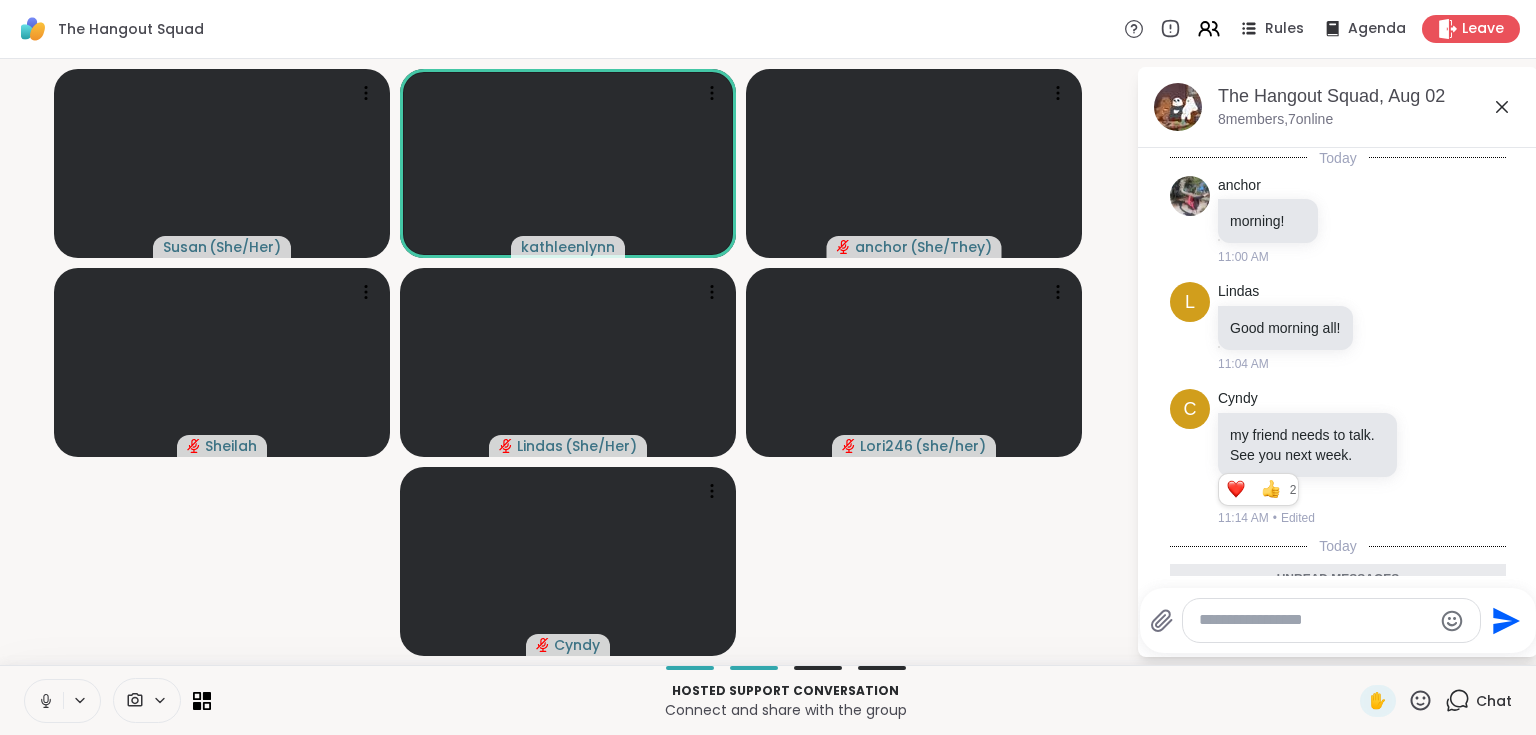scroll, scrollTop: 360, scrollLeft: 0, axis: vertical 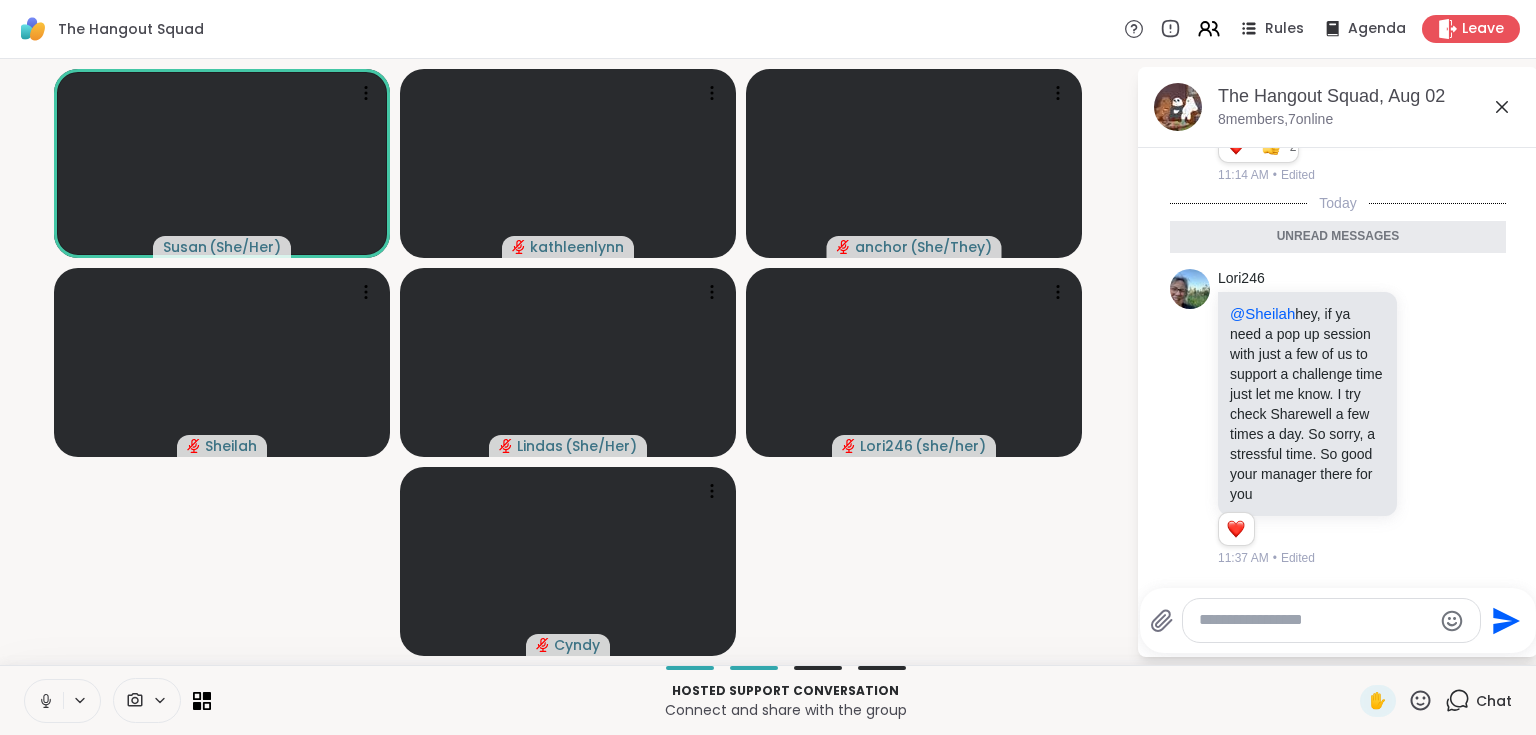 click 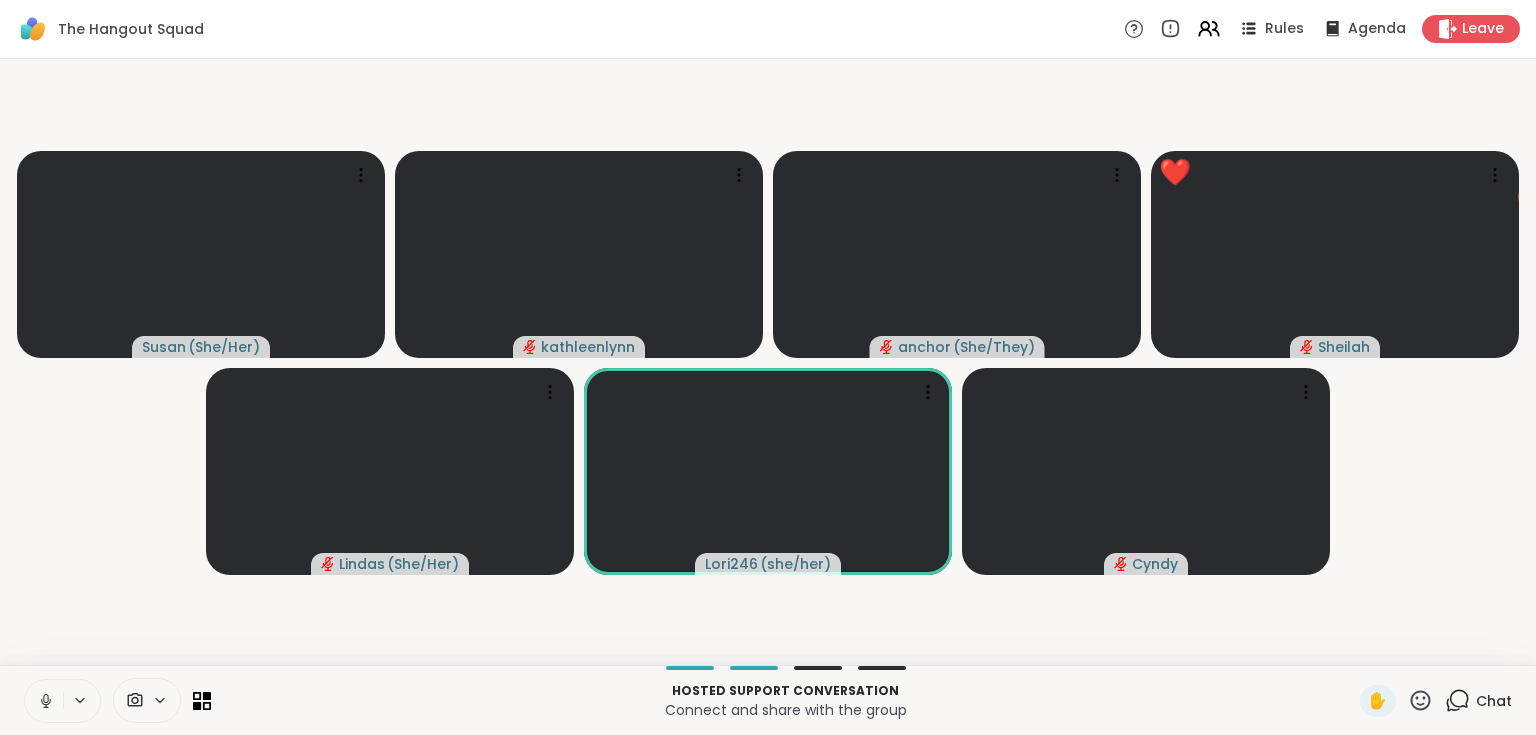 click 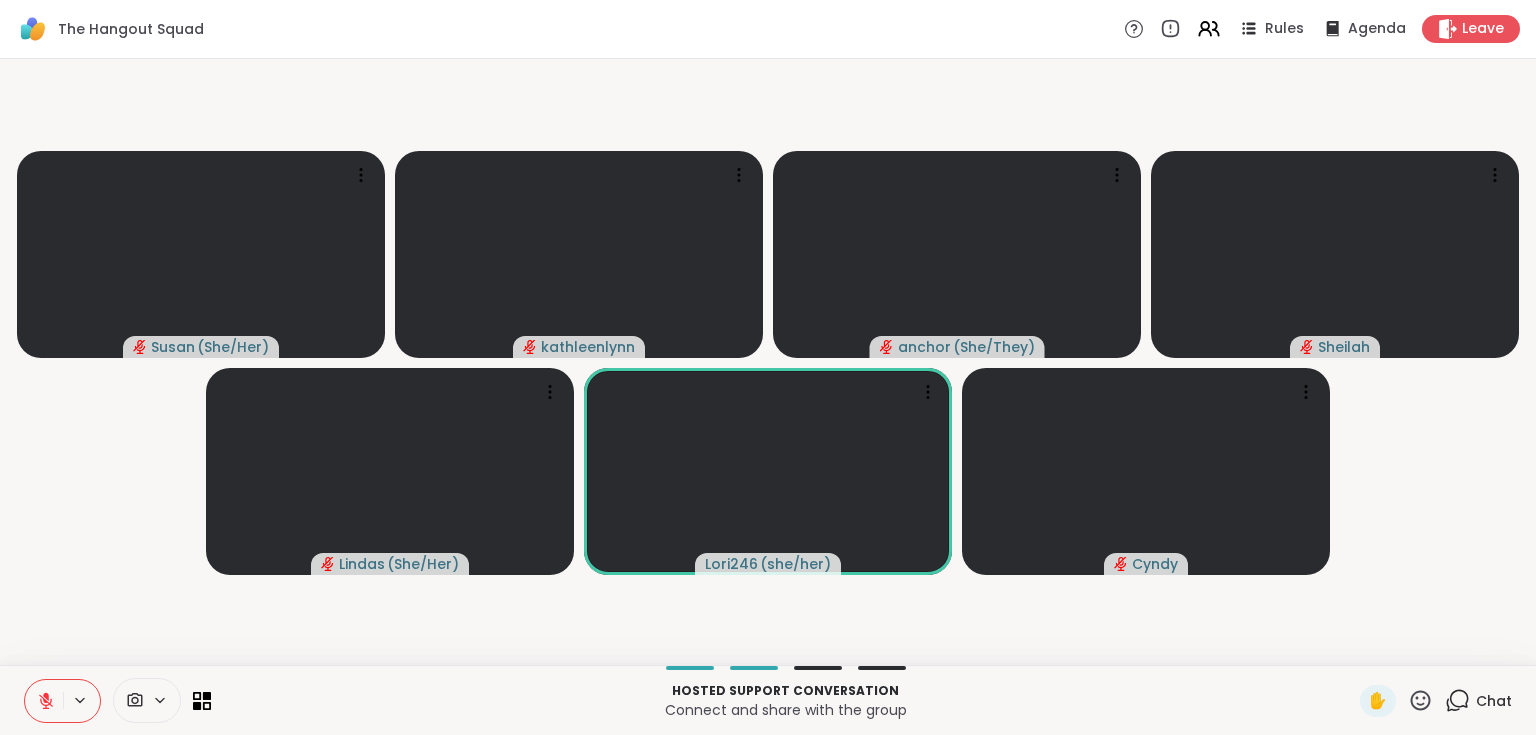 click 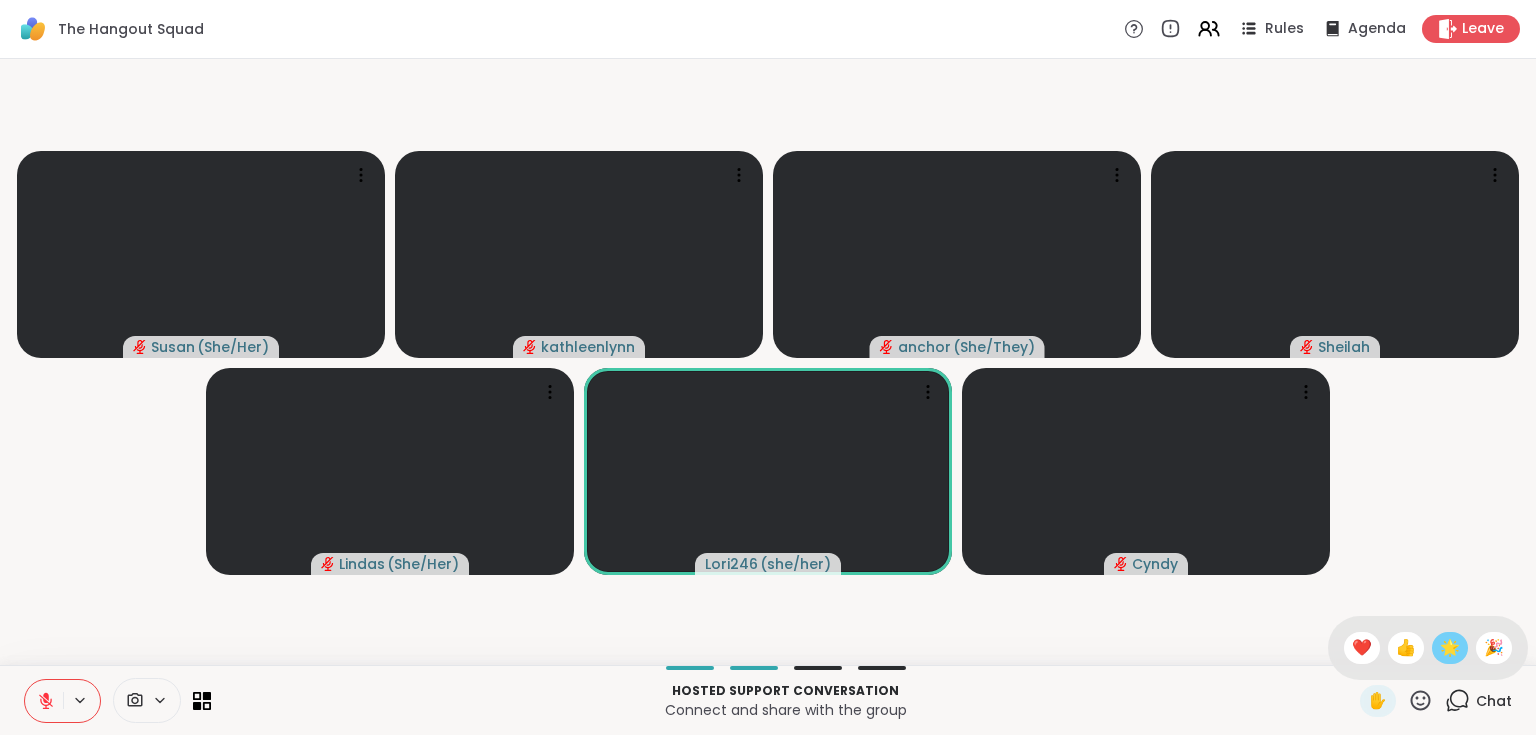click on "🌟" at bounding box center (1450, 648) 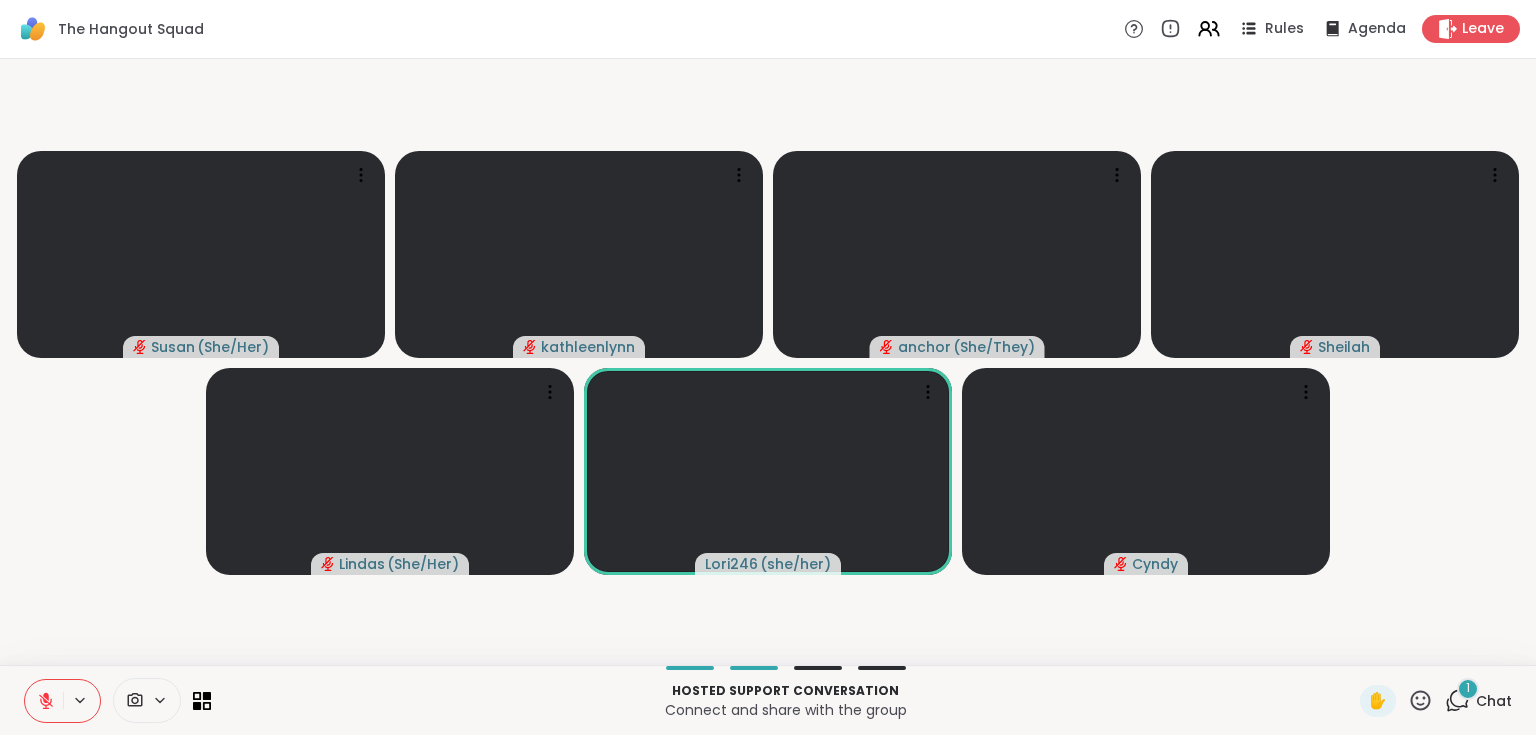 click 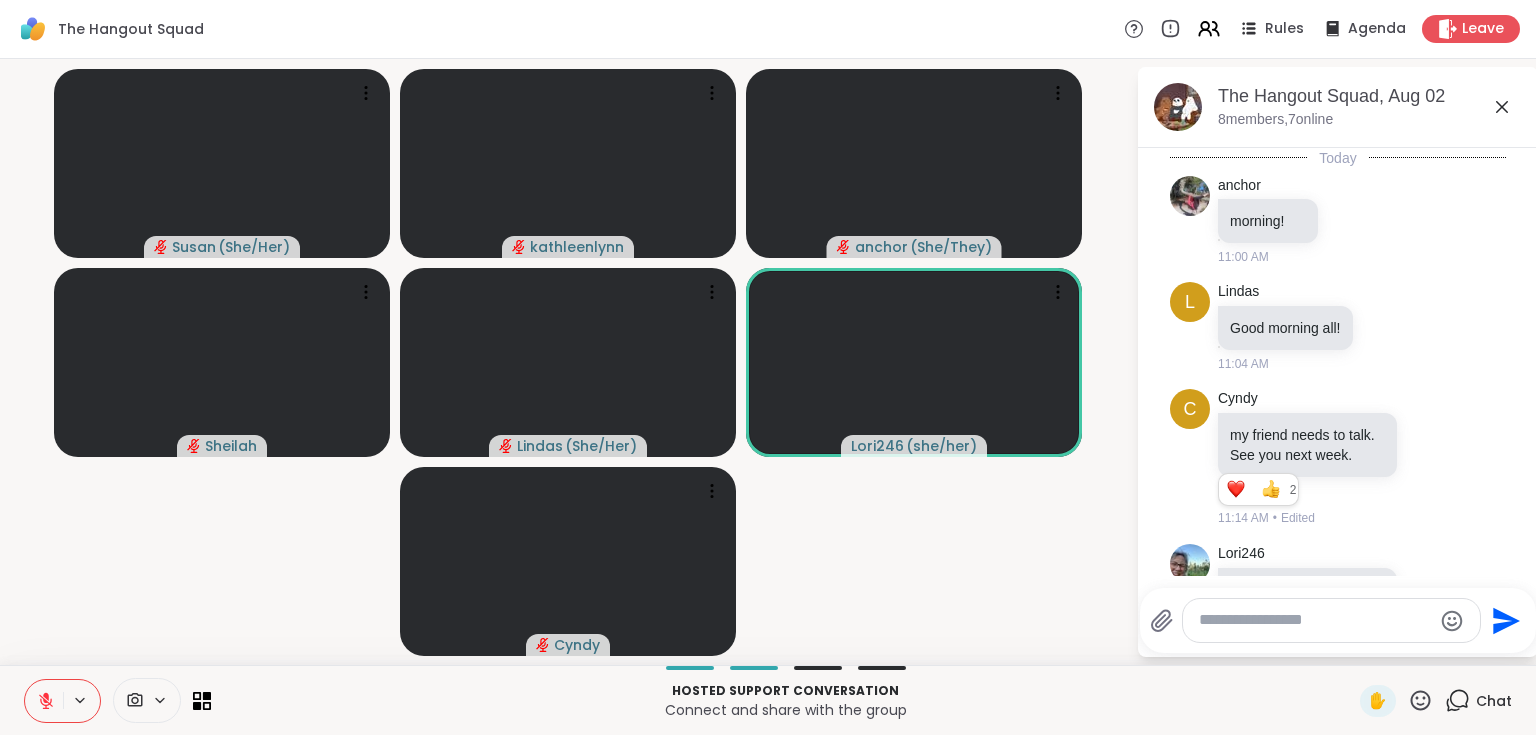 scroll, scrollTop: 526, scrollLeft: 0, axis: vertical 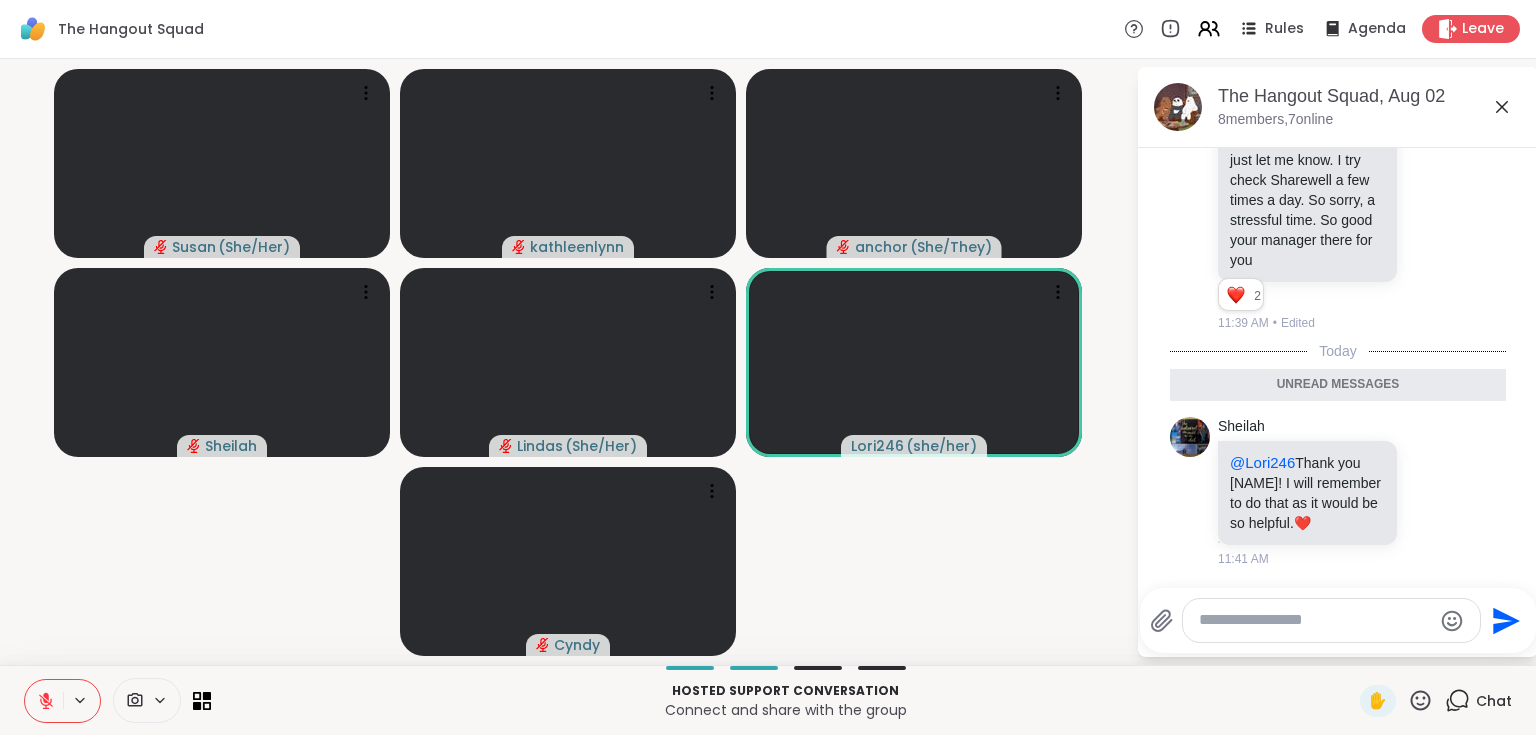 click 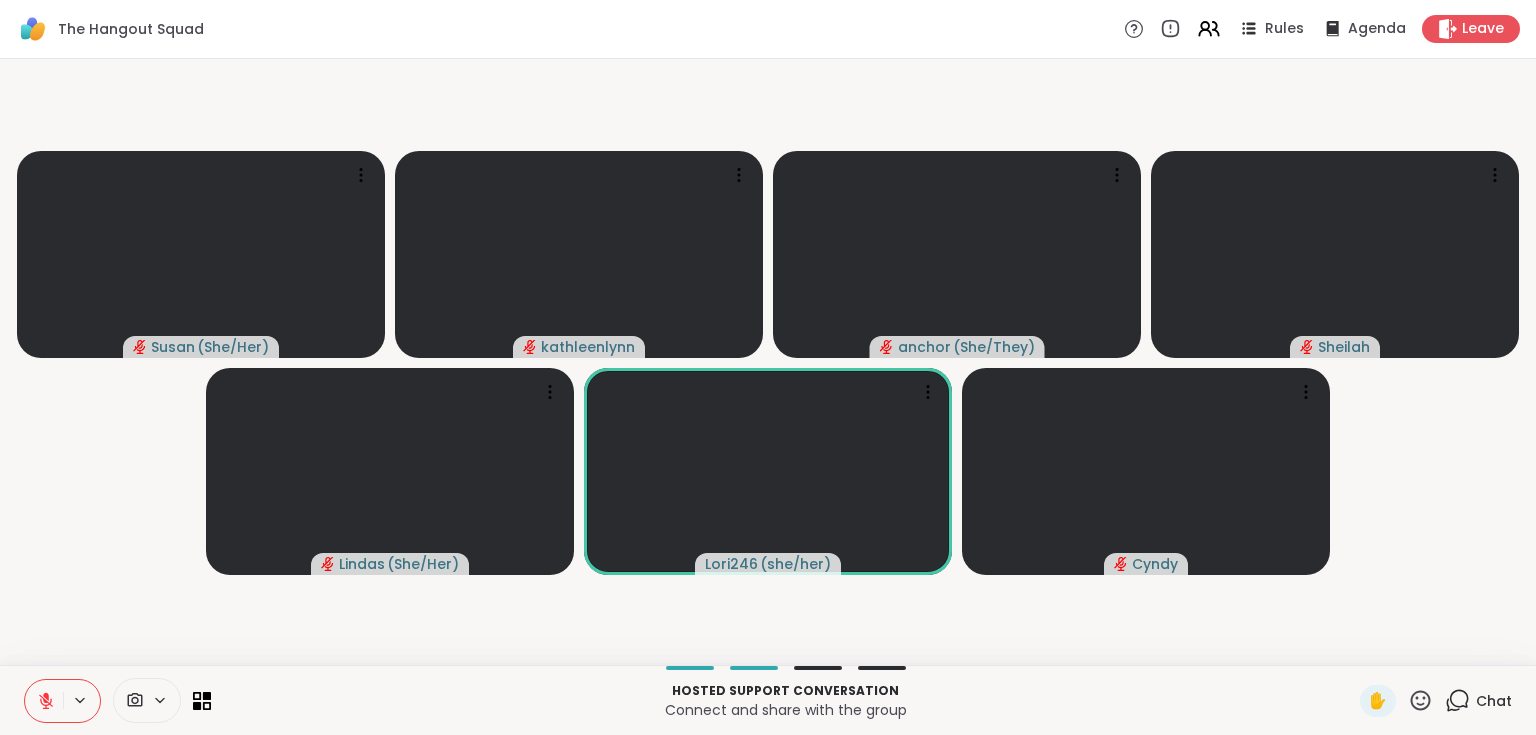 click 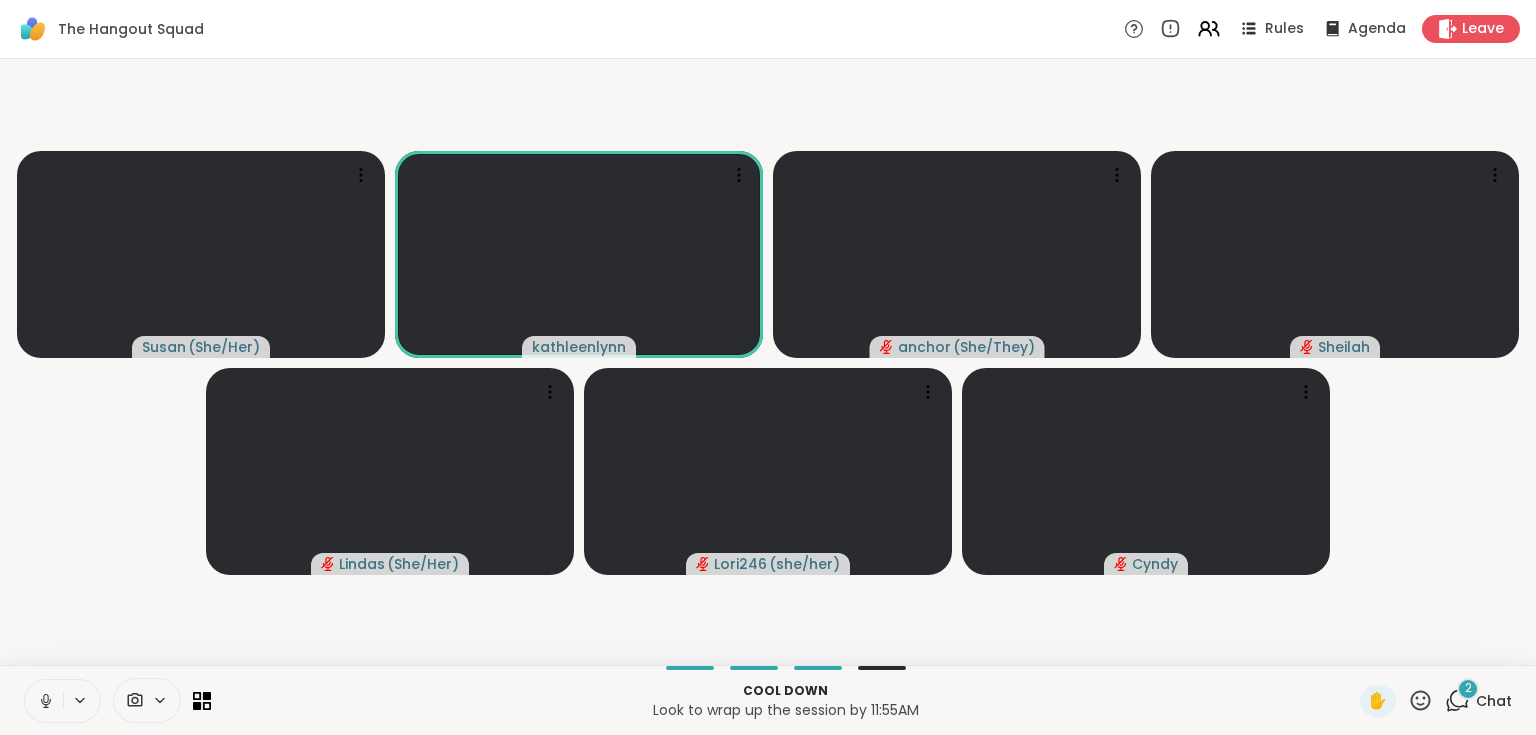 click 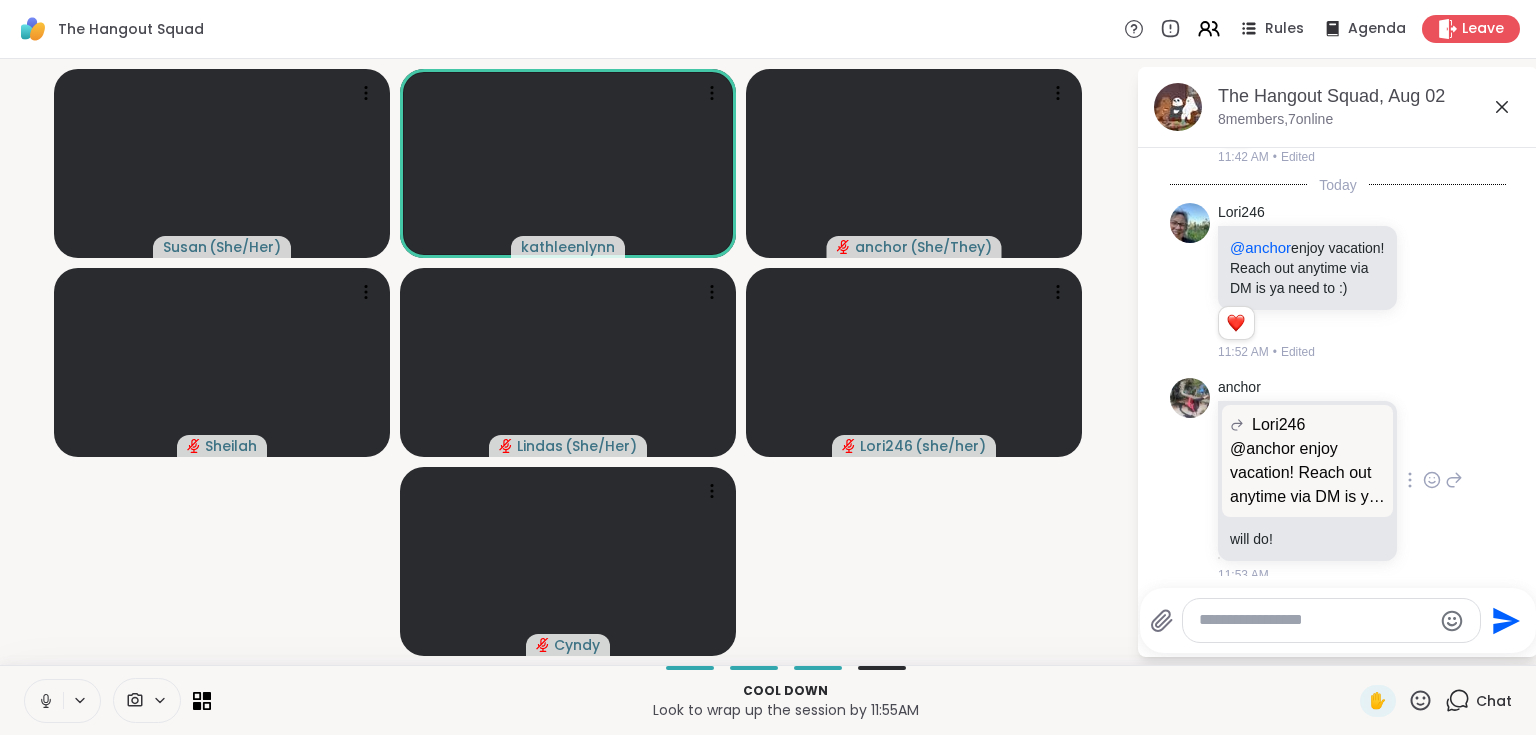 scroll, scrollTop: 870, scrollLeft: 0, axis: vertical 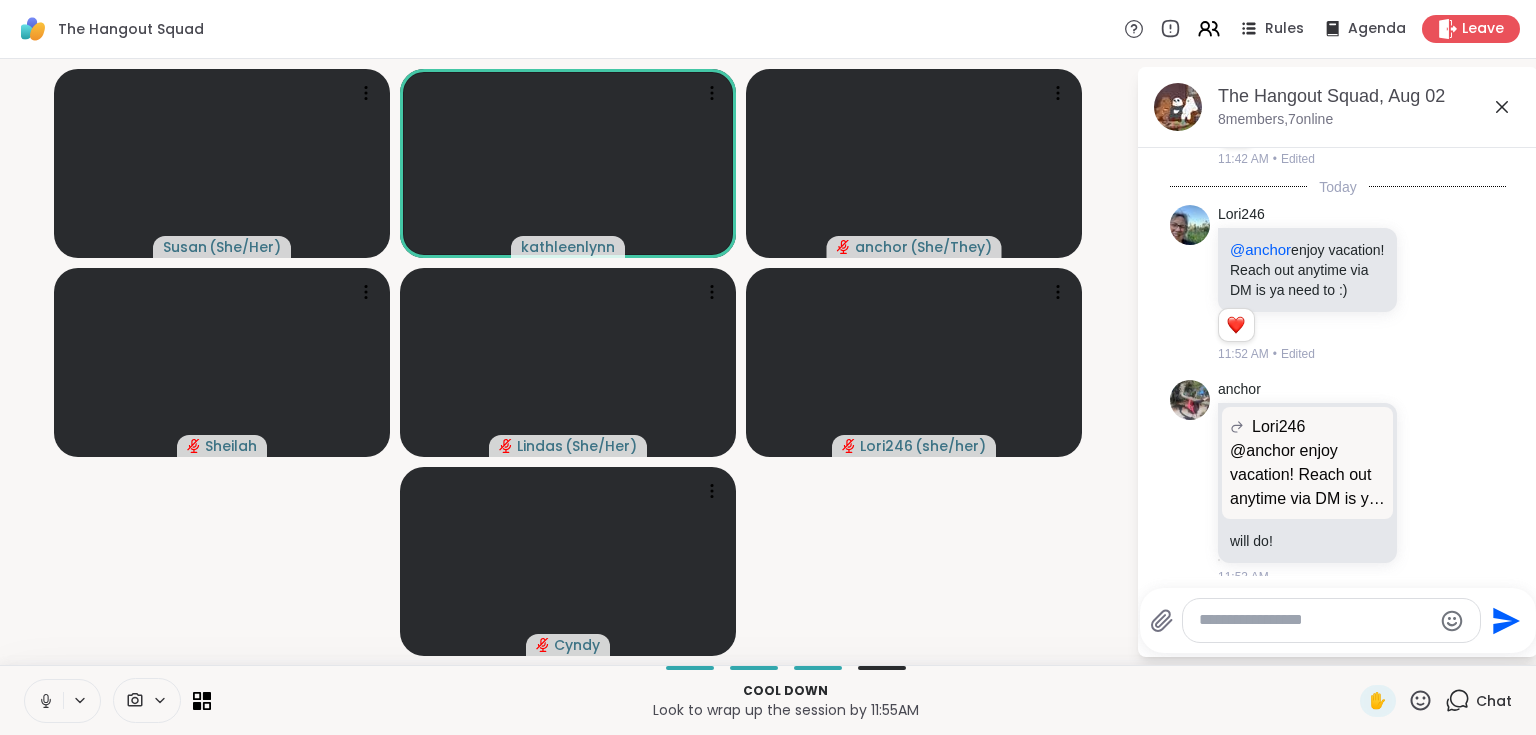 click 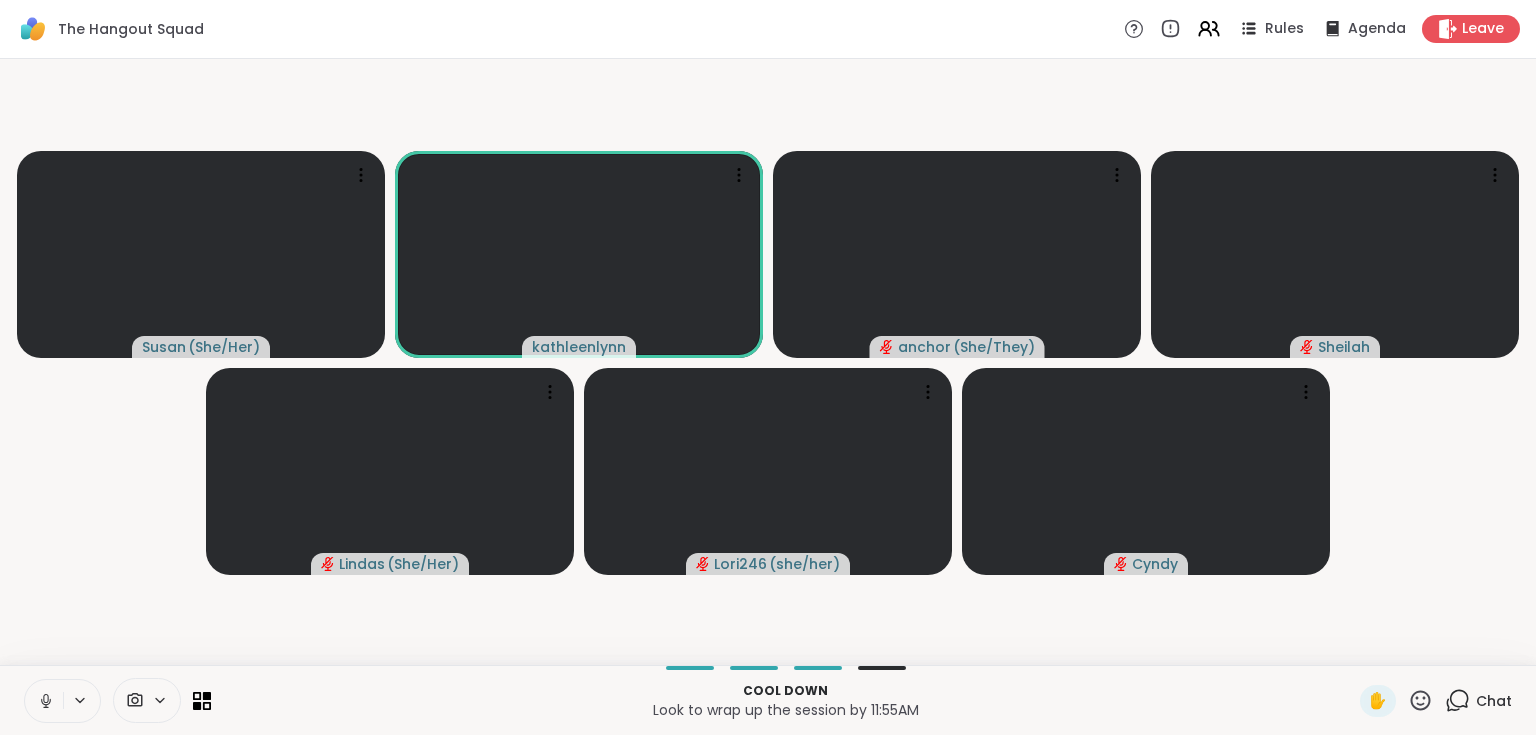 click on "Chat" at bounding box center [1478, 701] 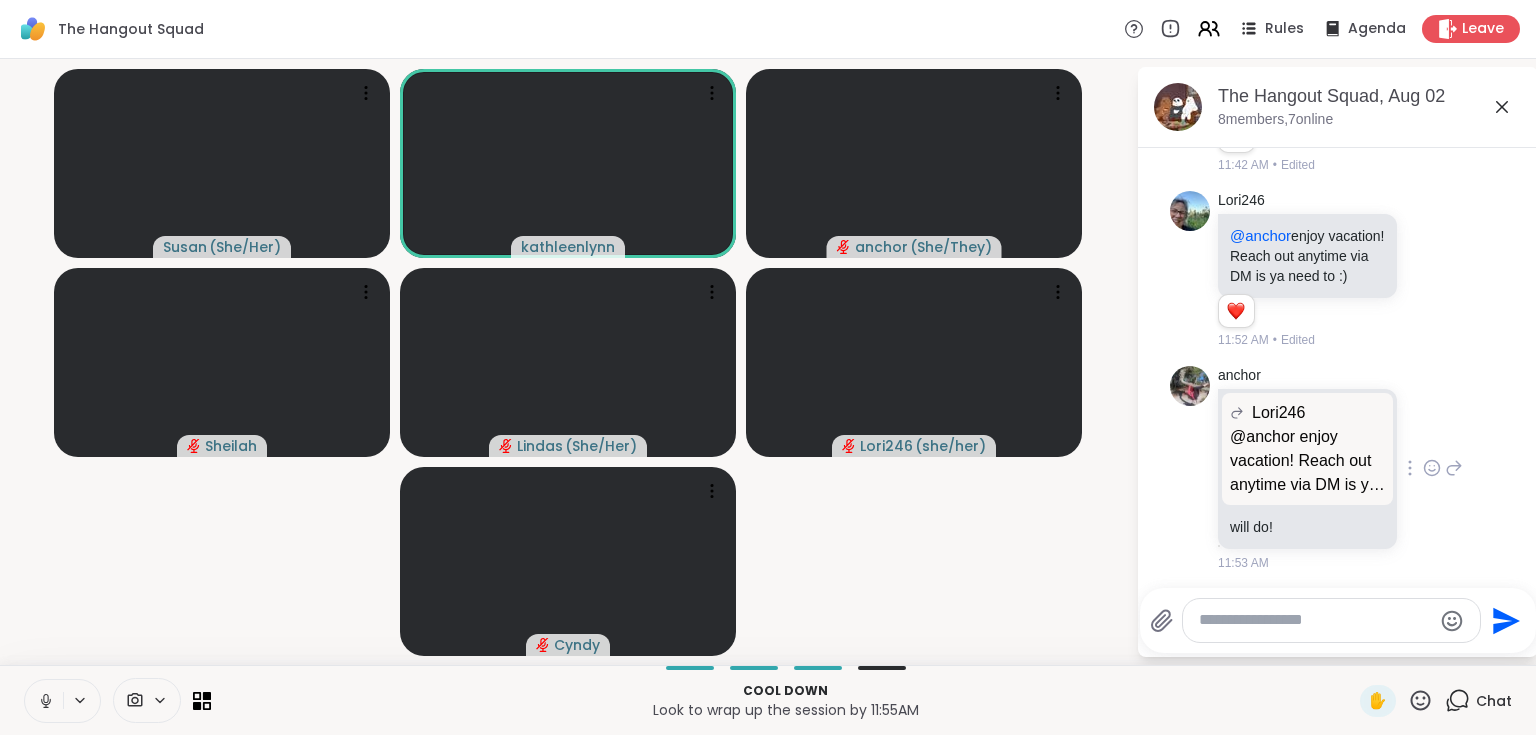 scroll, scrollTop: 850, scrollLeft: 0, axis: vertical 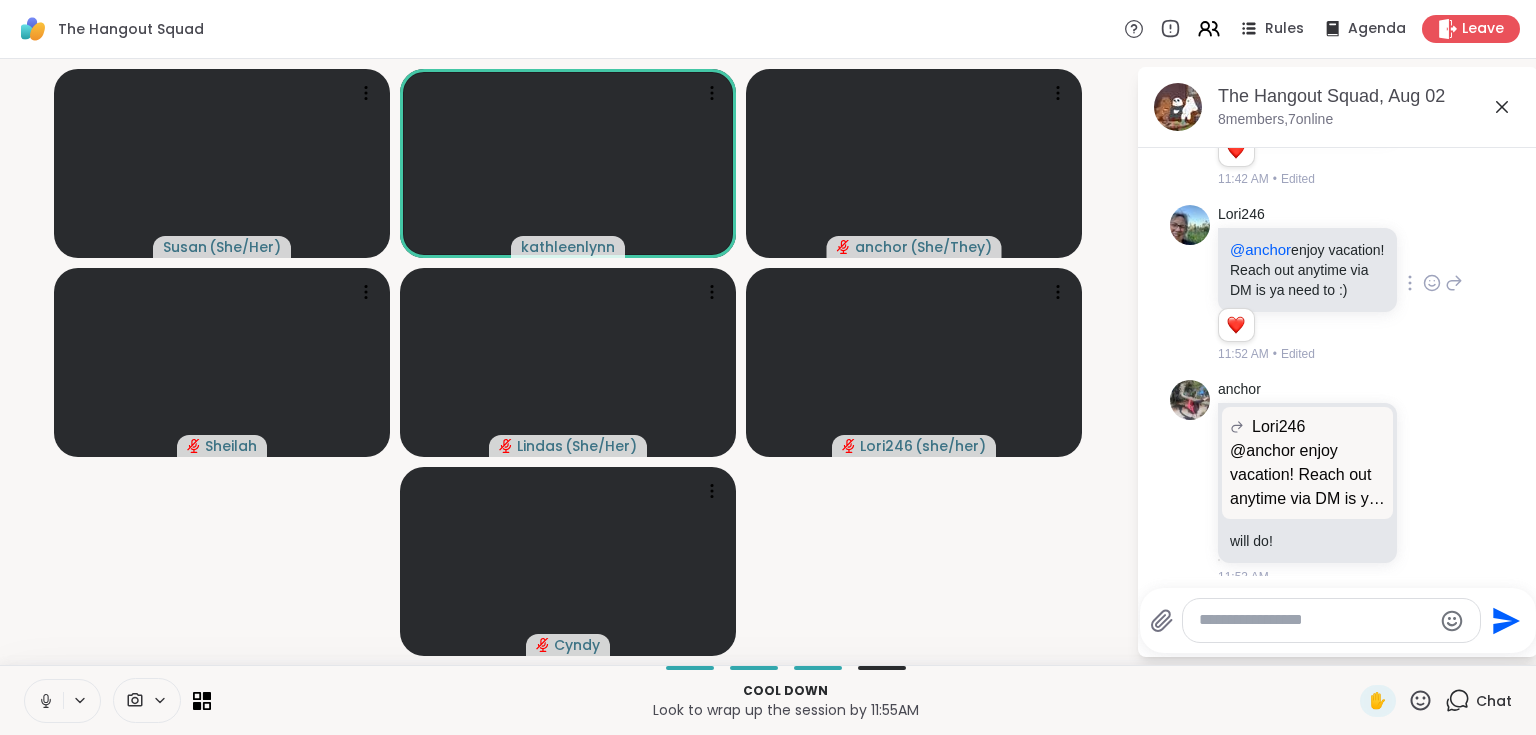 click 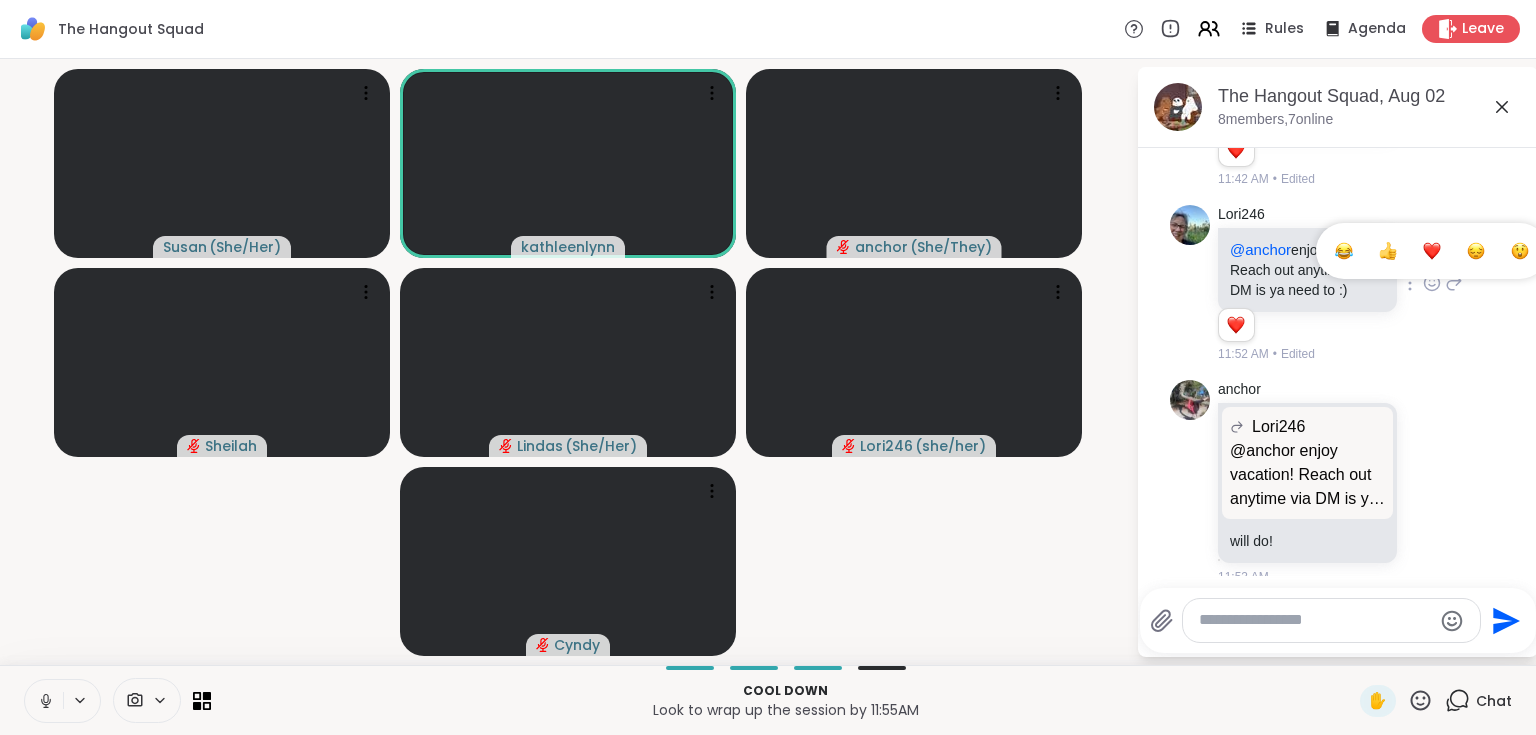 click at bounding box center (1388, 251) 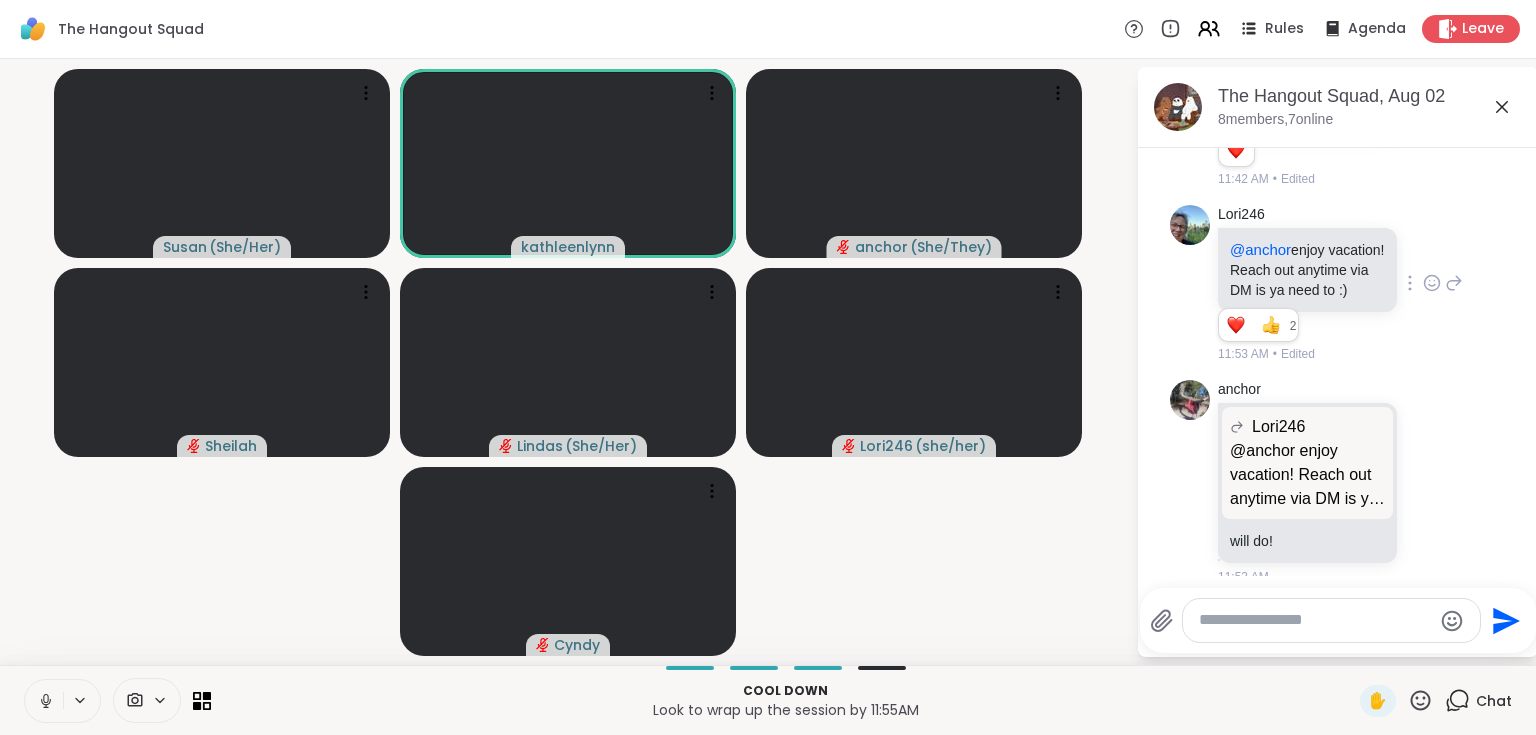 click 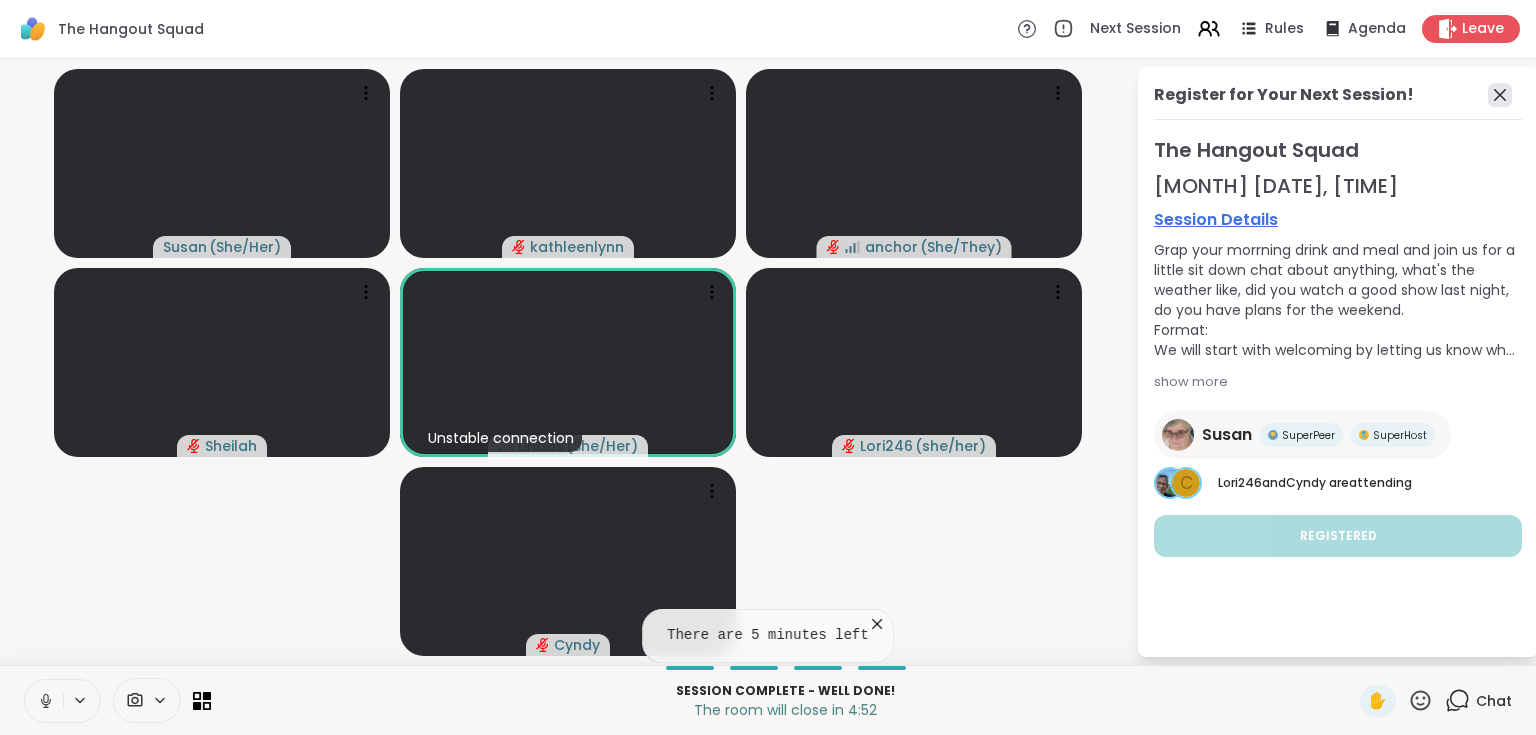 click 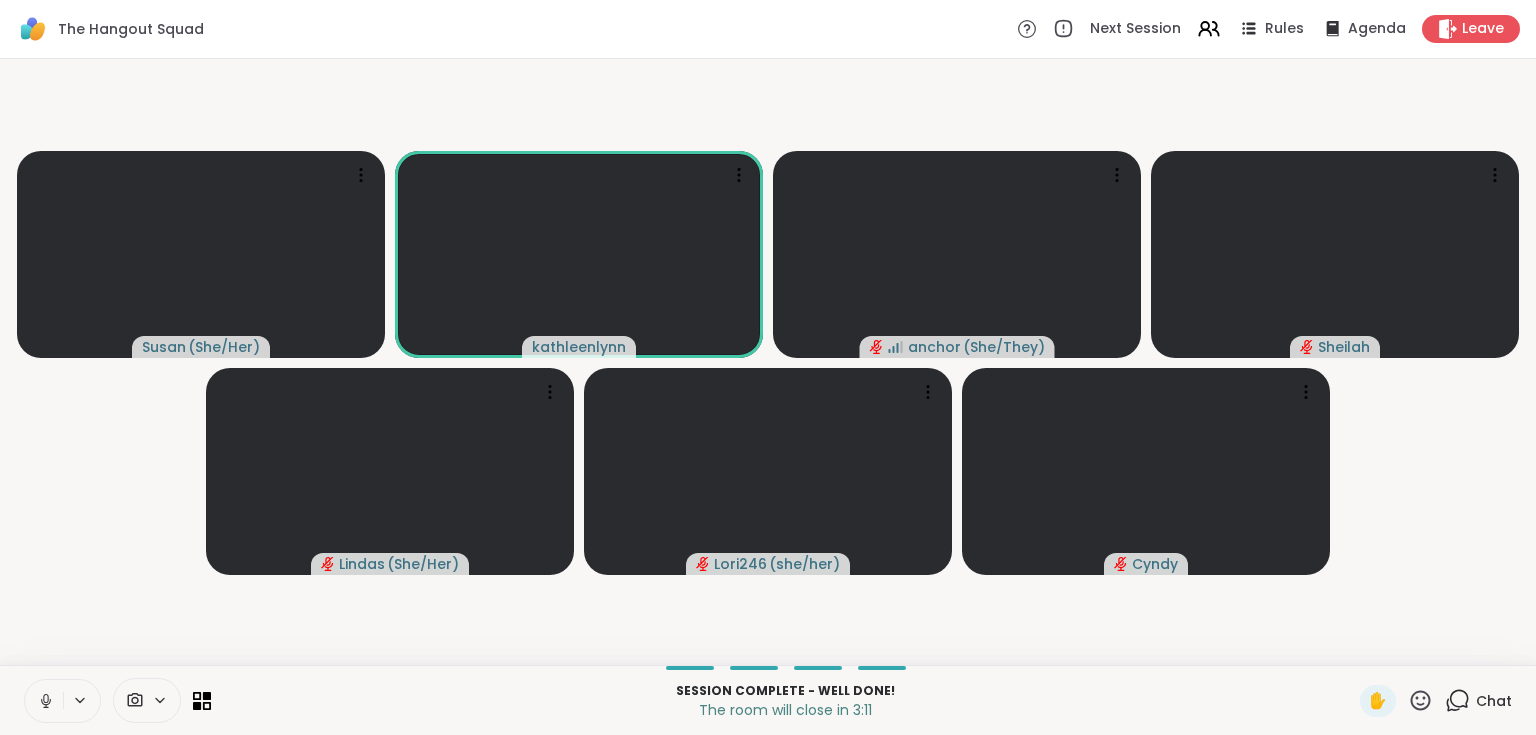 click 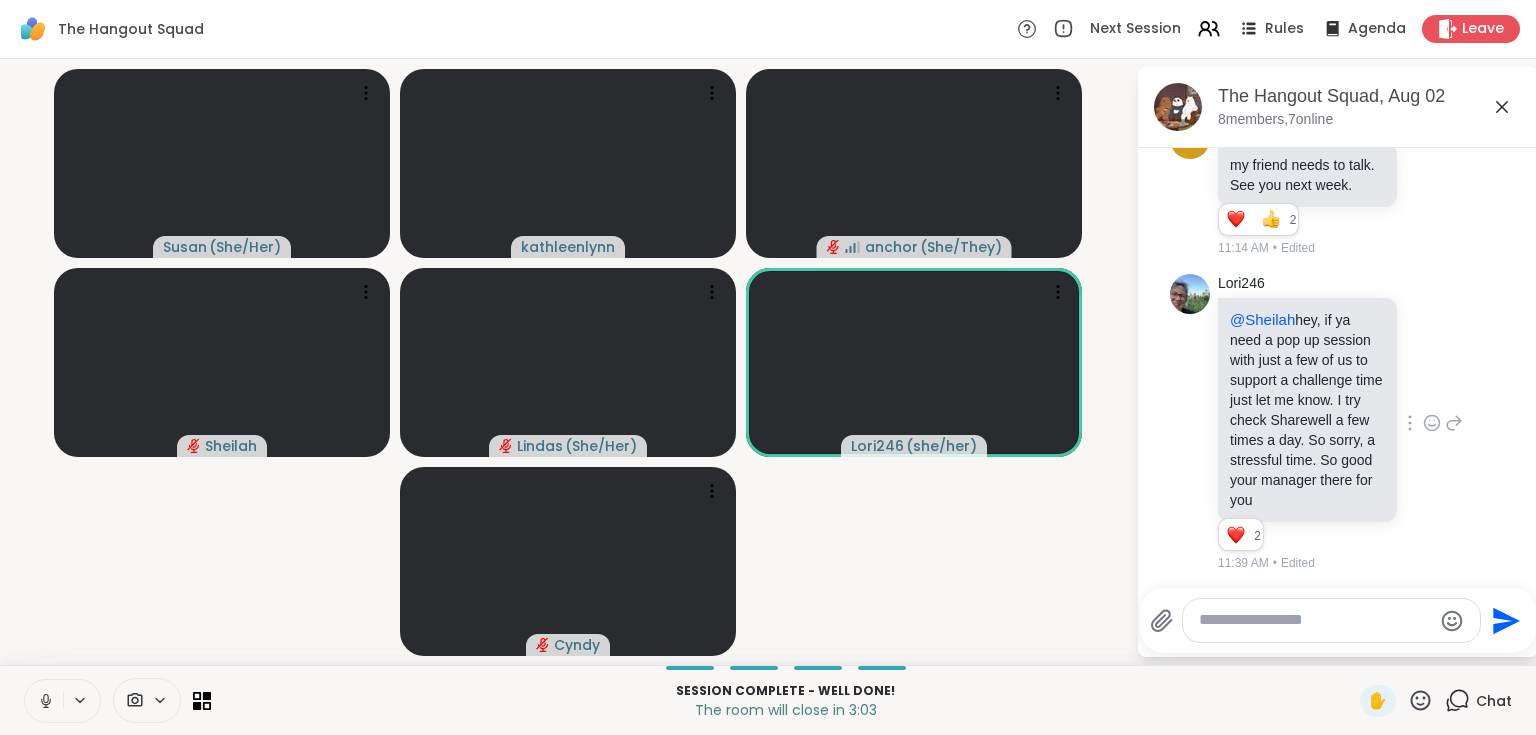 scroll, scrollTop: 290, scrollLeft: 0, axis: vertical 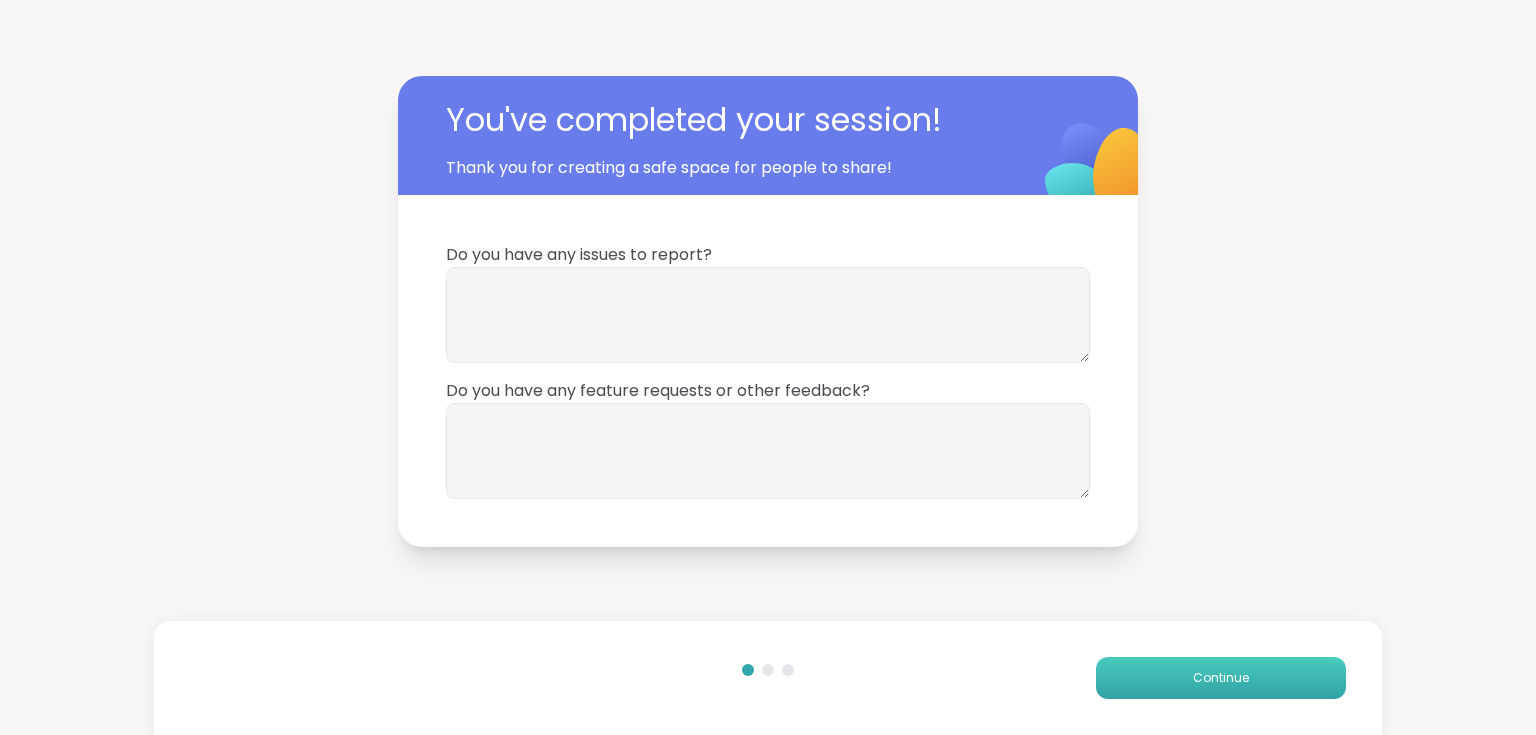 click on "Continue" at bounding box center (1221, 678) 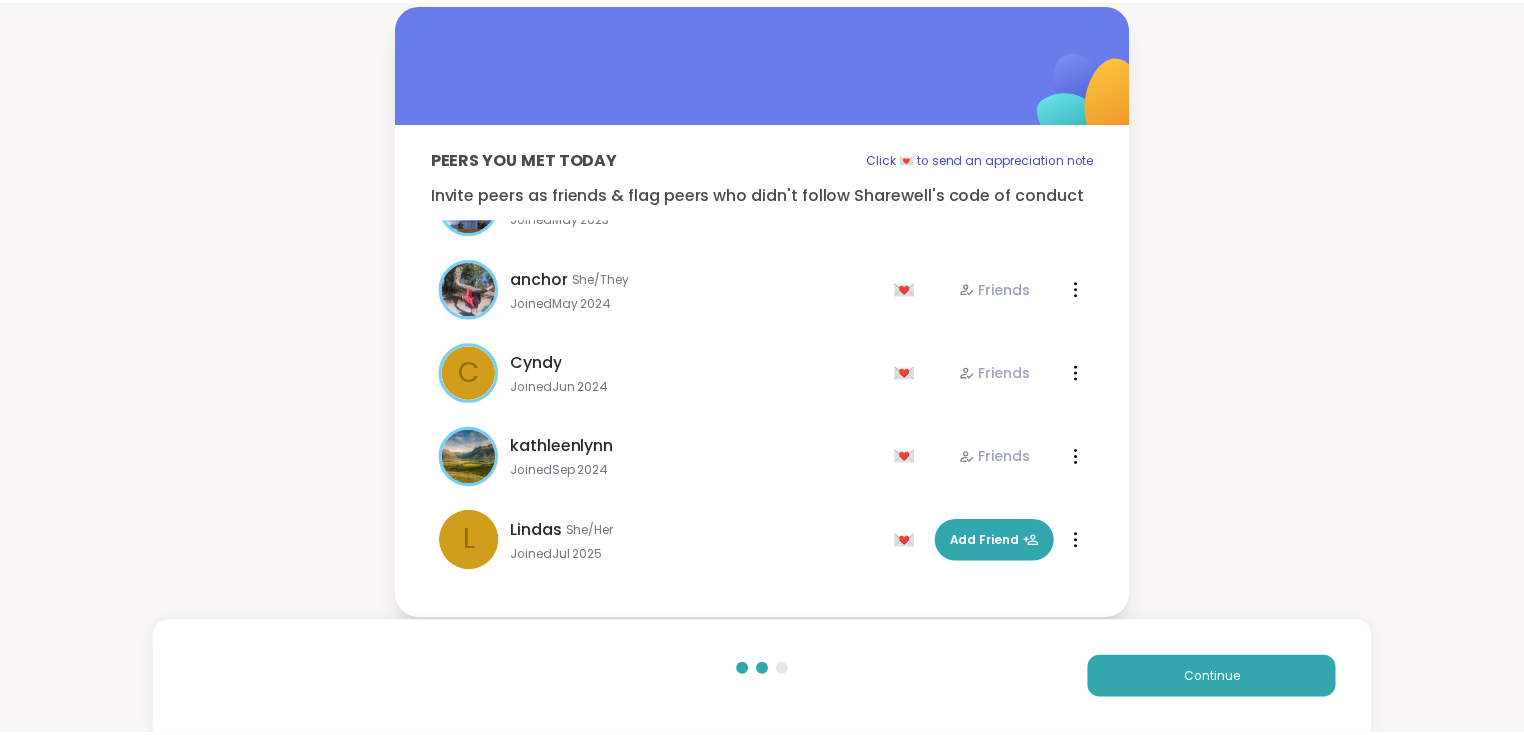 scroll, scrollTop: 144, scrollLeft: 0, axis: vertical 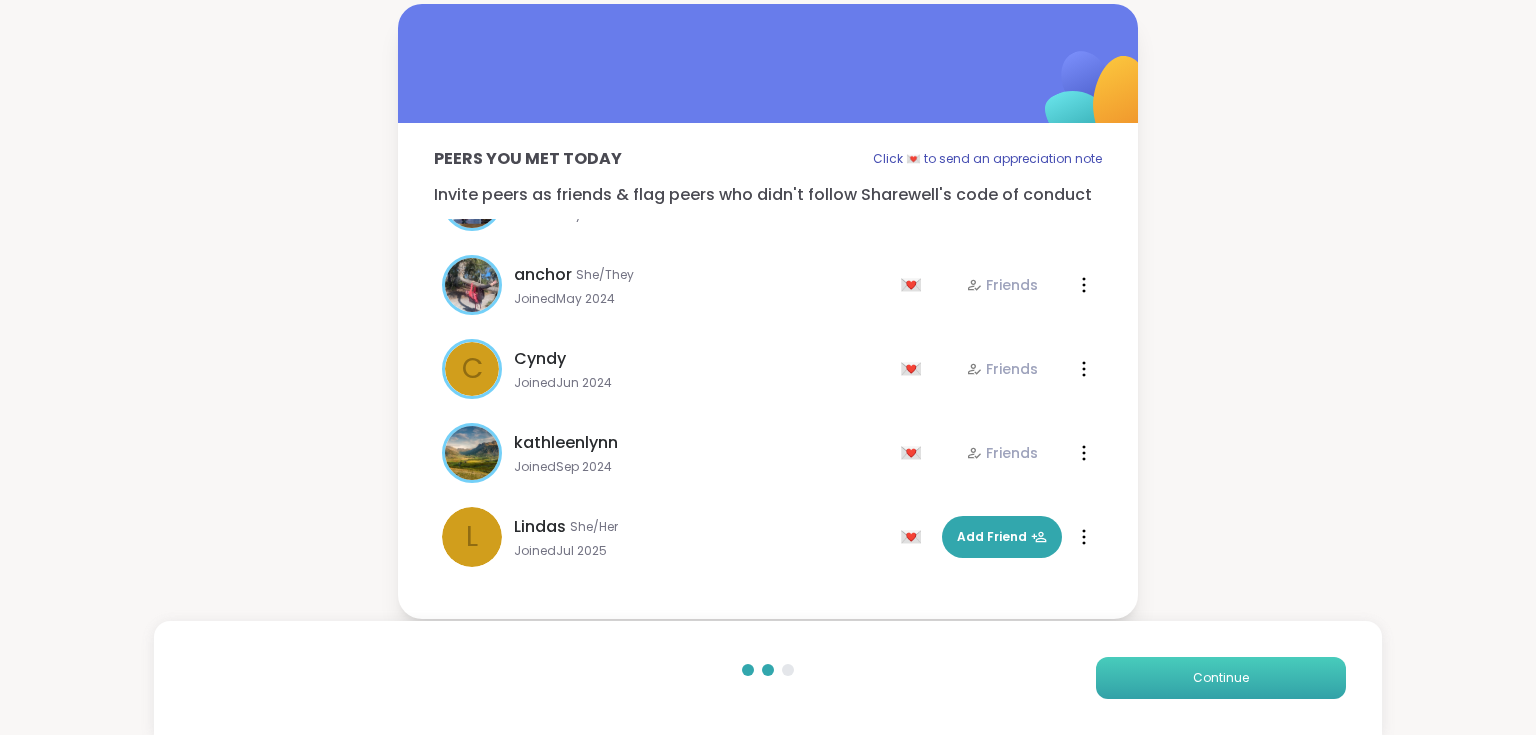 click on "Continue" at bounding box center (1221, 678) 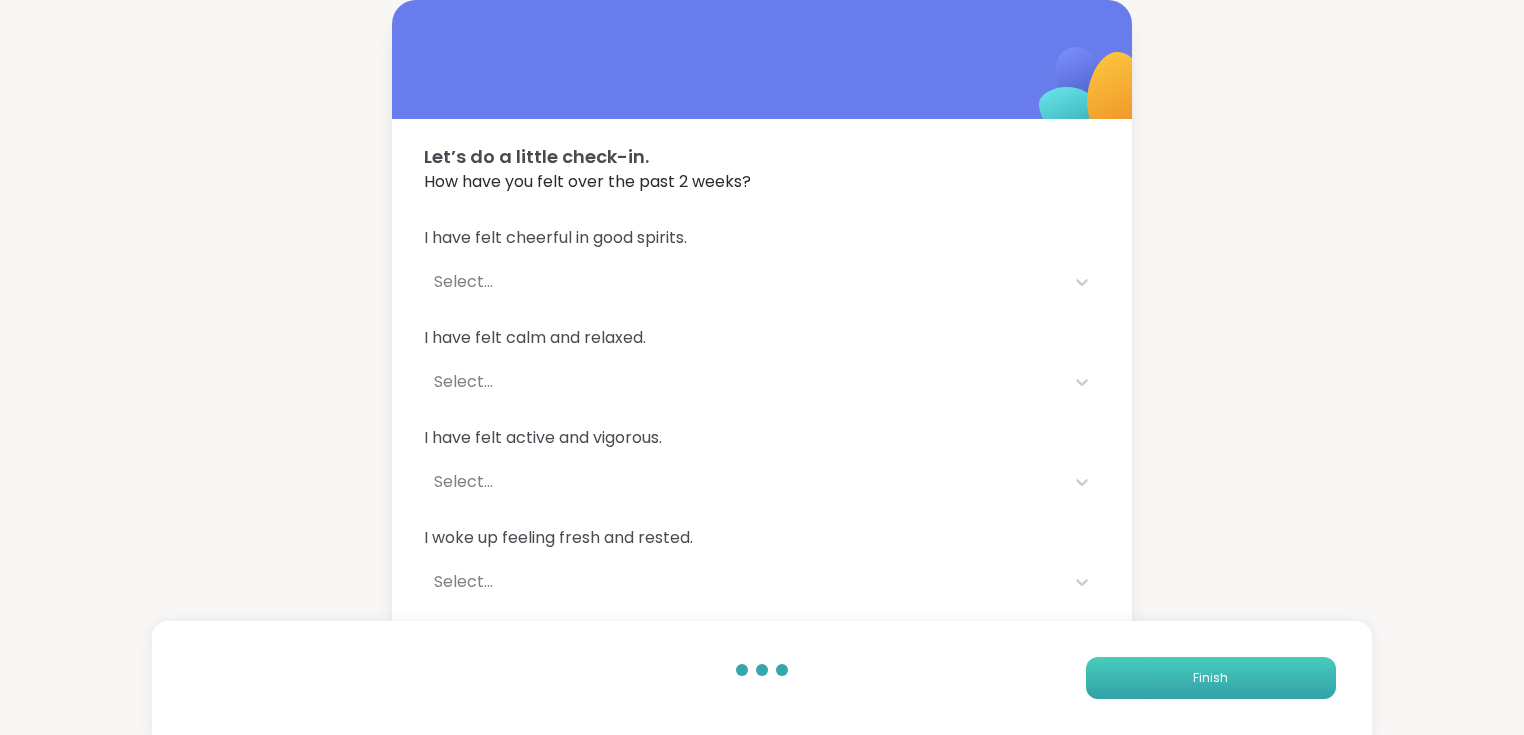 click on "Finish" at bounding box center [1211, 678] 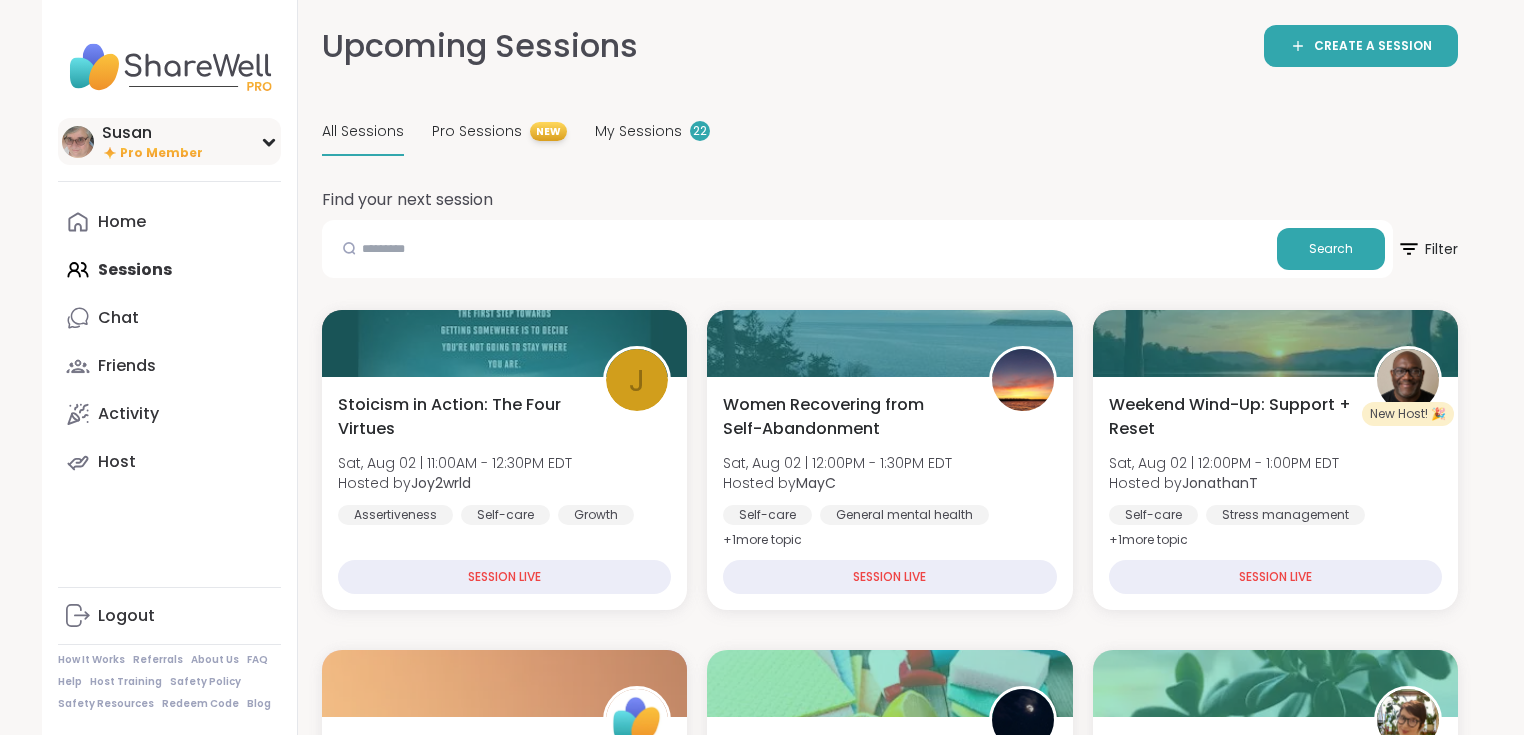 click on "Pro Member" at bounding box center [161, 153] 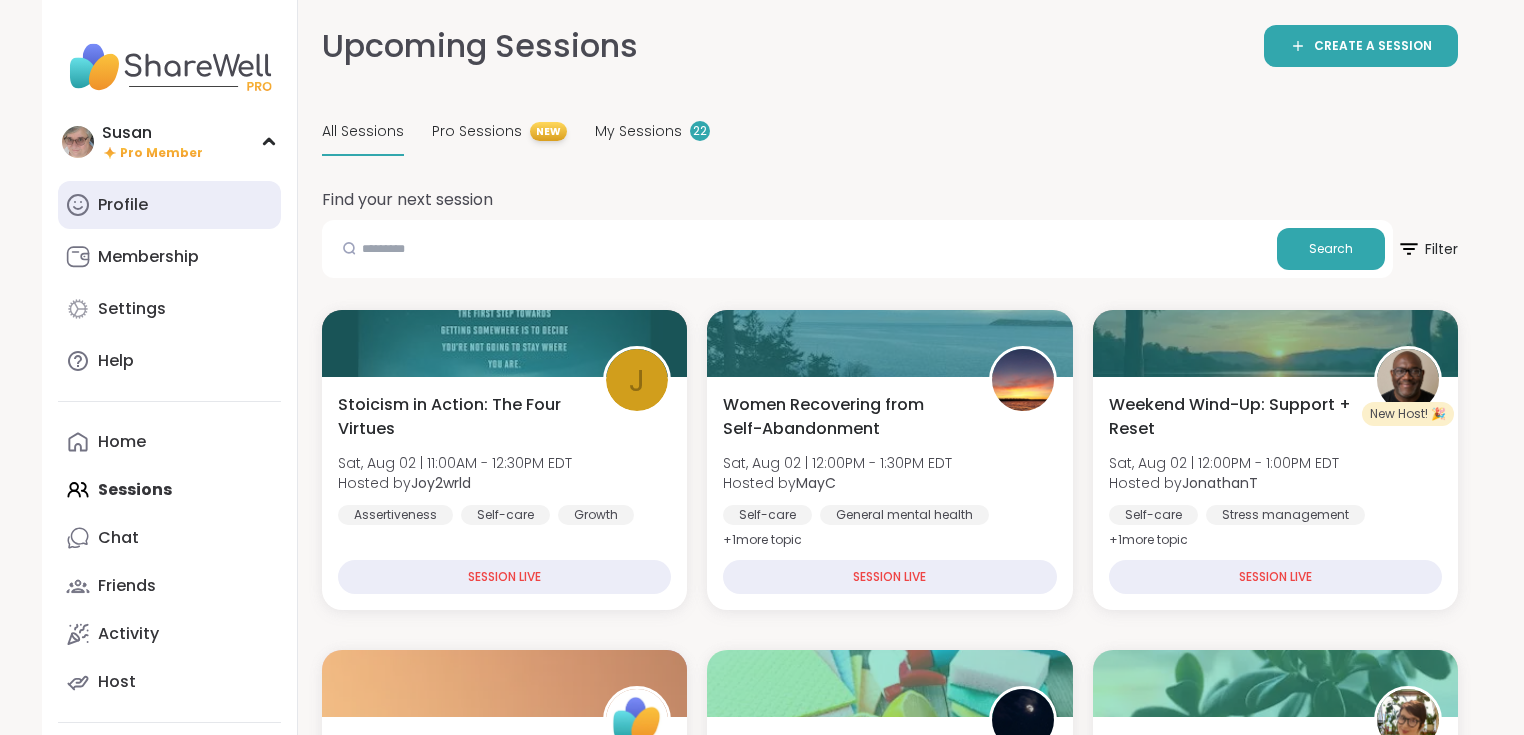 click on "Profile" at bounding box center (123, 205) 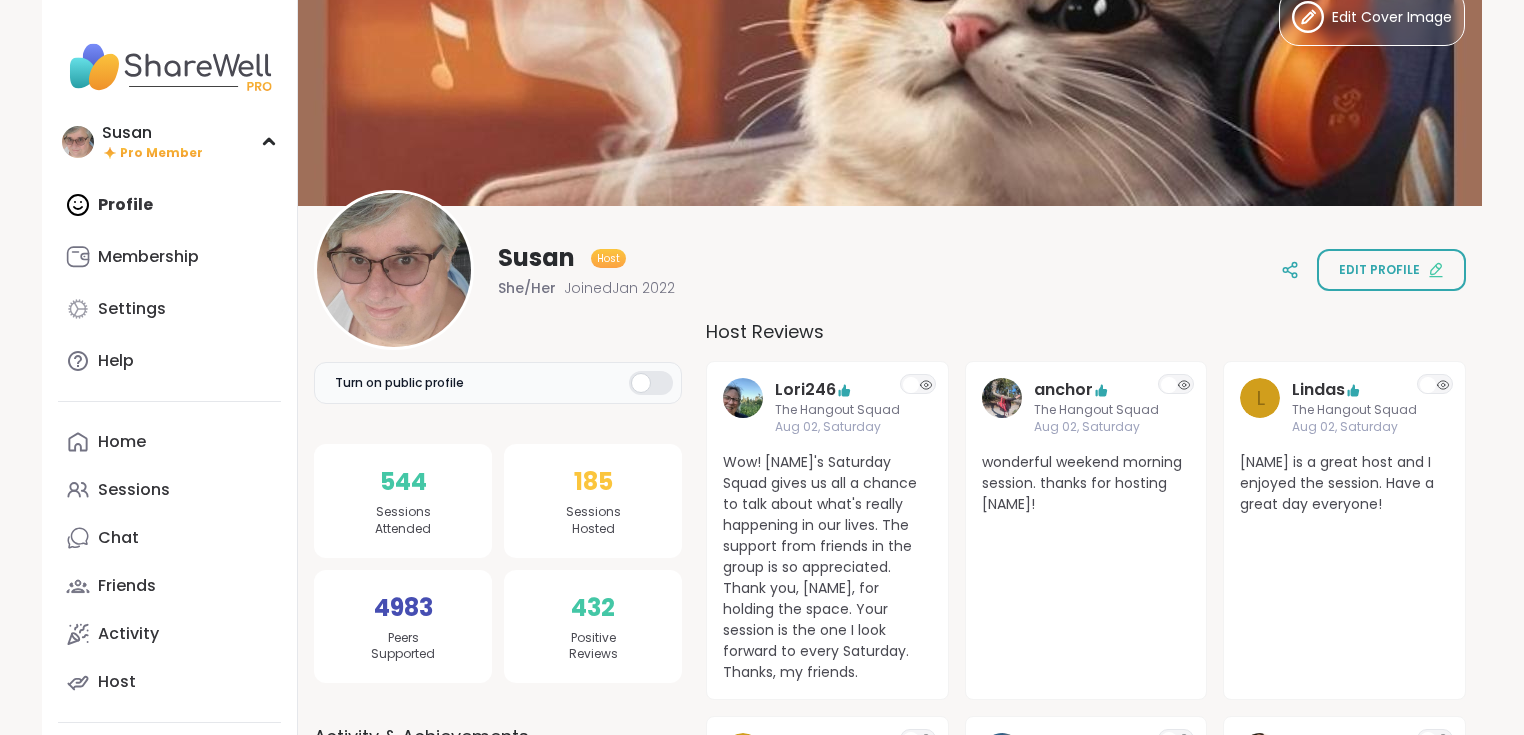 scroll, scrollTop: 80, scrollLeft: 0, axis: vertical 